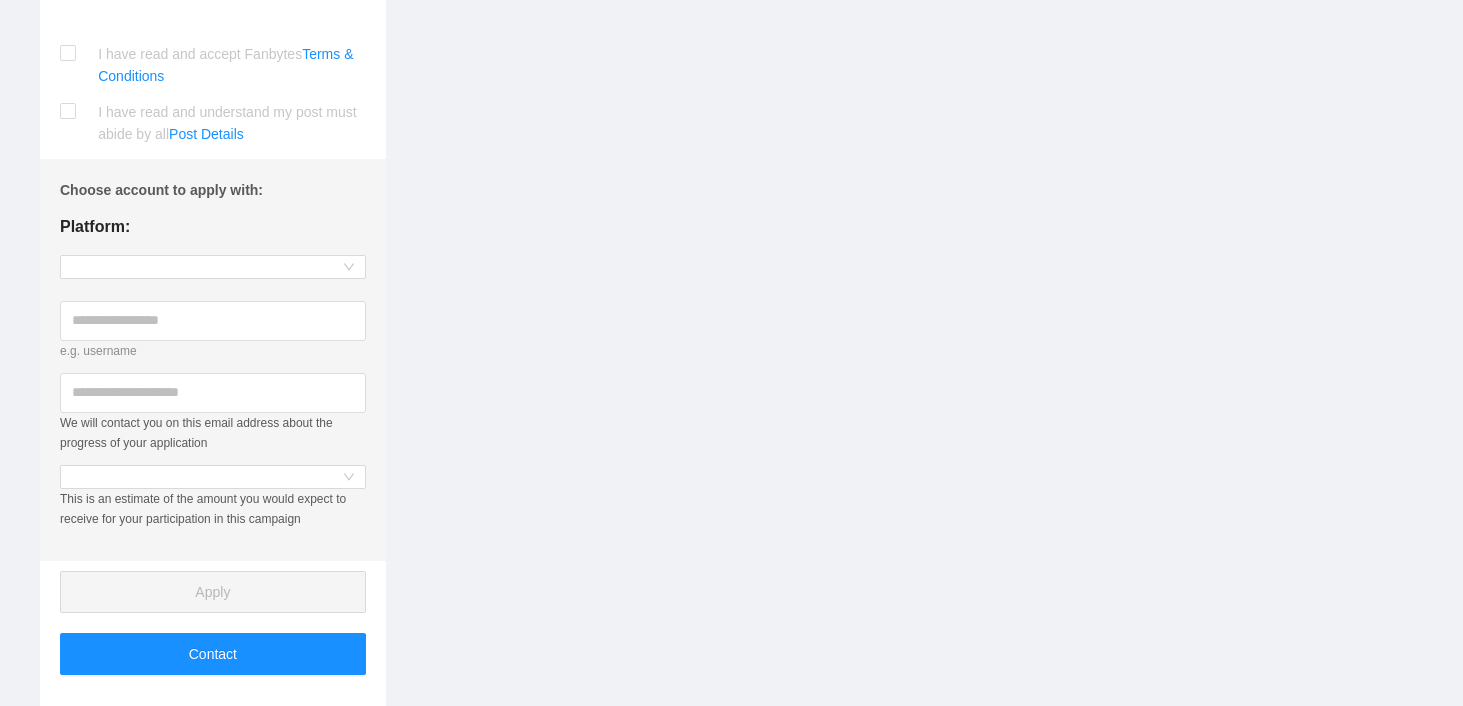 scroll, scrollTop: 1371, scrollLeft: 0, axis: vertical 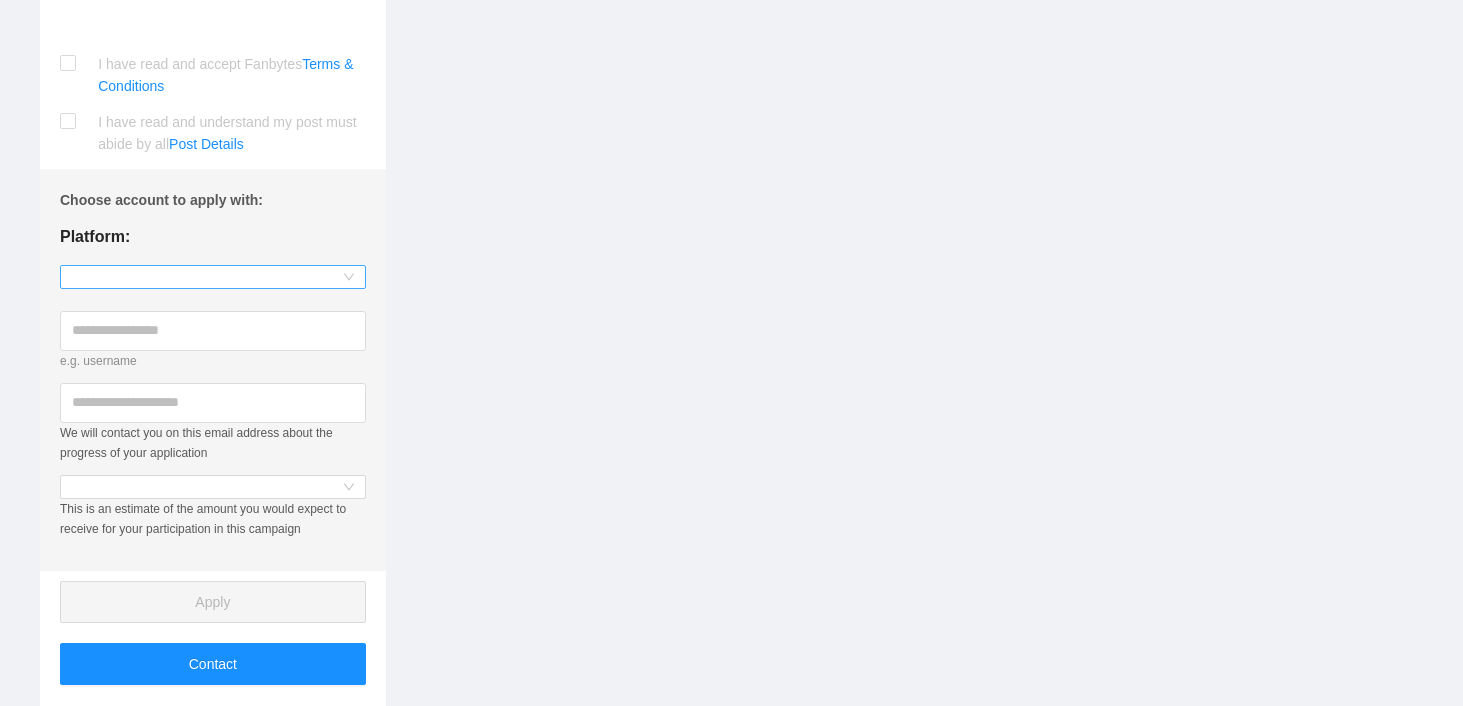 click at bounding box center [213, 277] 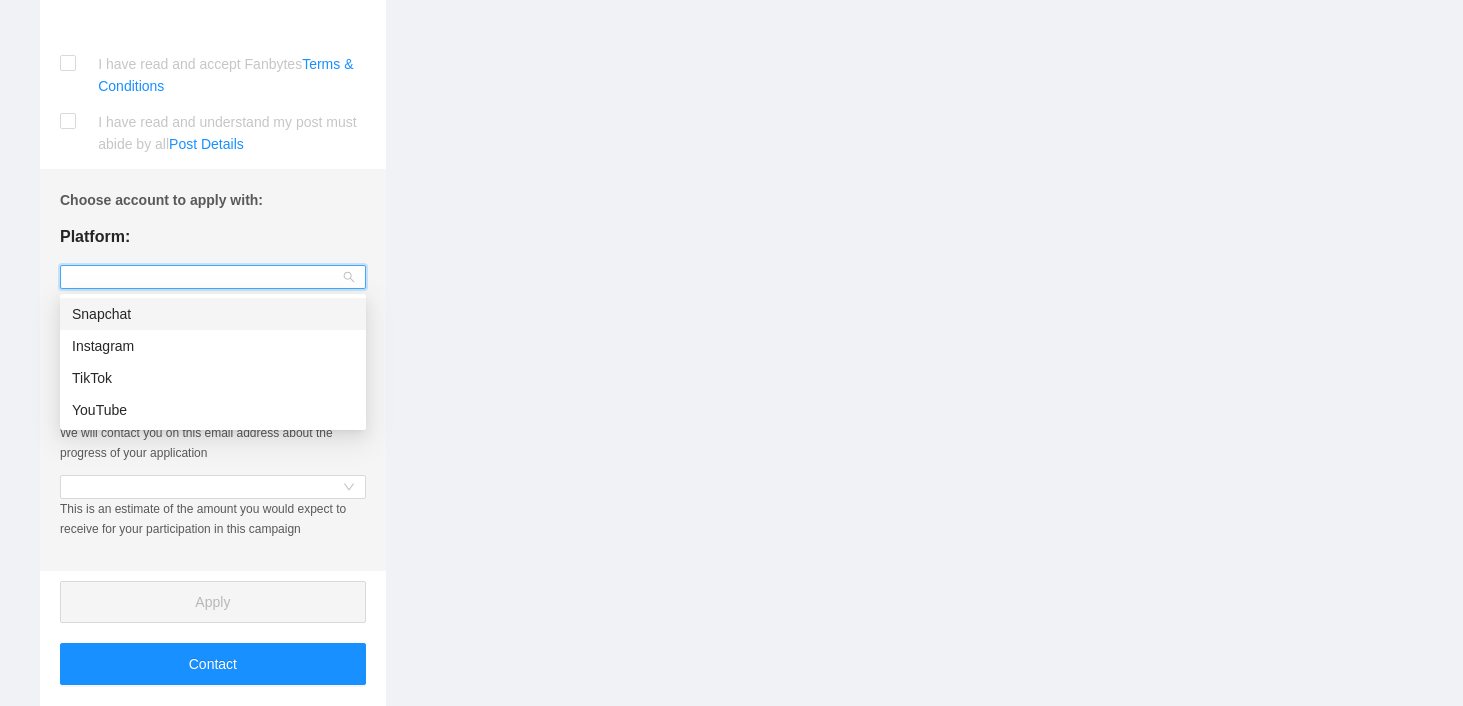 click on "Error No public campaign exists by Publishing on: Post type: Objective: App Installs A little about the brand: Style of content: Post Details Hashtags: Copy All Things you should do: Things you should not do: Examples No data Campaign created: [DATE] Application deadline: [DATE] Campaign live: [DATE] I have read and accept Fanbytes Terms & Conditions I have read and understand my post must abide by all Post Details Choose account to apply with: Platform: e.g. username We will contact you on this email address about the progress of your application This is an estimate of the amount you would expect to receive for your participation in this campaign Apply Contact Share this brief: app.fanbytes.co.uk/campaigns/4037" at bounding box center (731, -198) 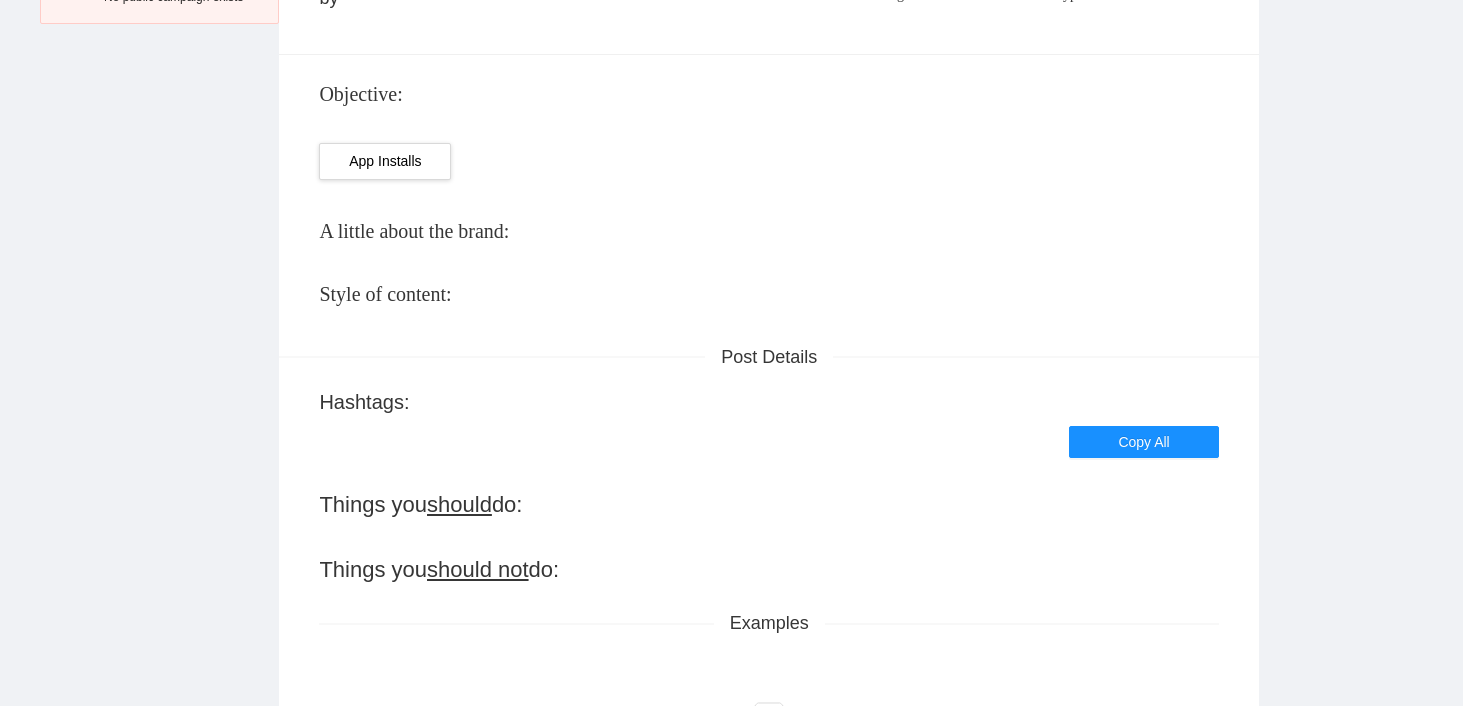scroll, scrollTop: 0, scrollLeft: 0, axis: both 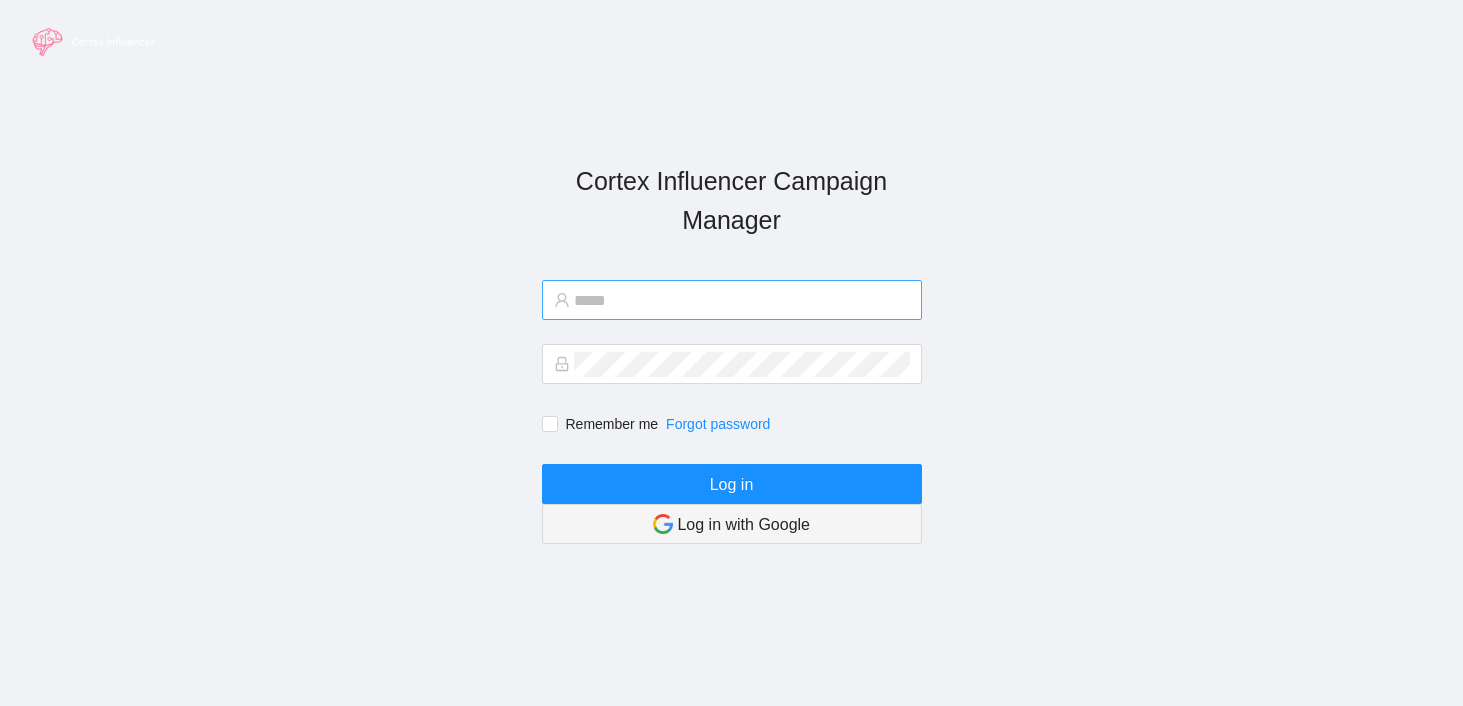 click at bounding box center [742, 300] 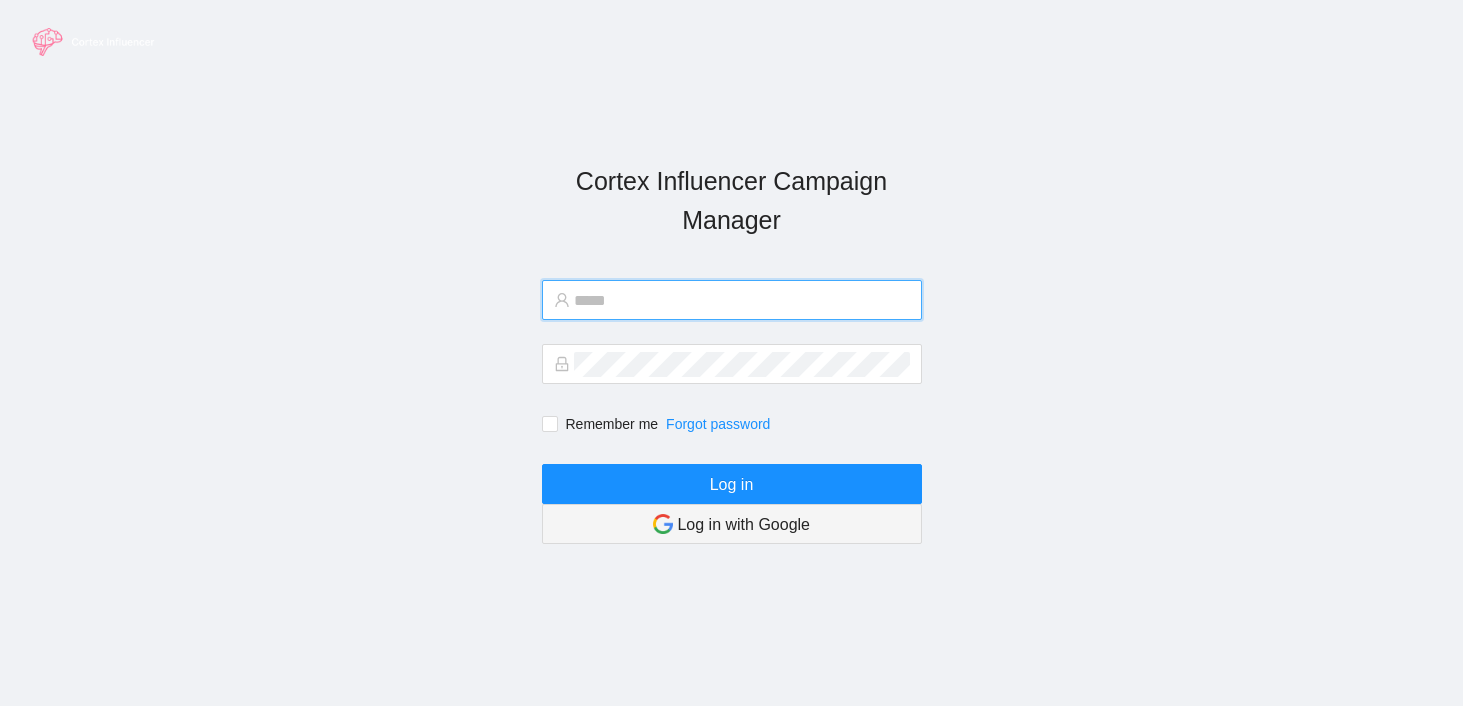 click on "Cortex Influencer Campaign Manager Remember me Forgot password Log in   Log in with Google" at bounding box center [732, 353] 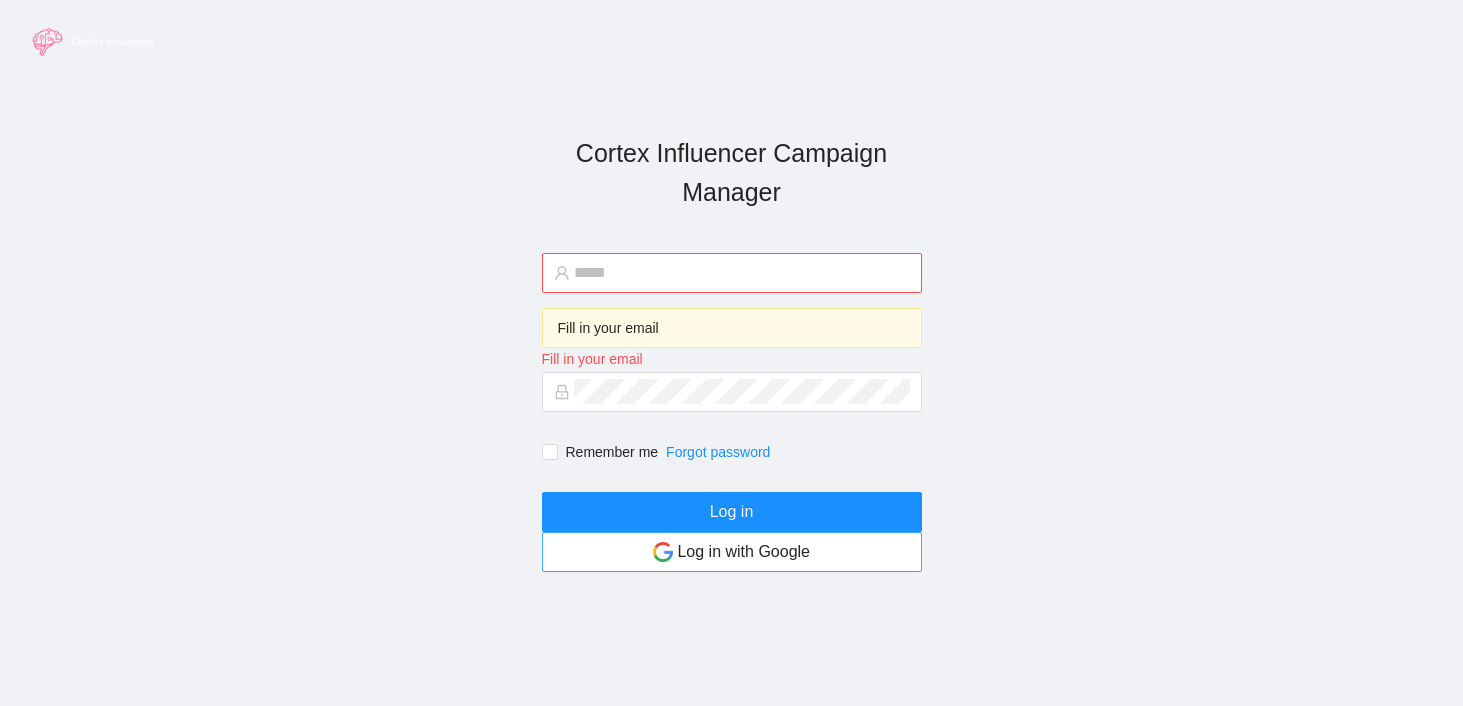 click on "Log in with Google" at bounding box center [743, 551] 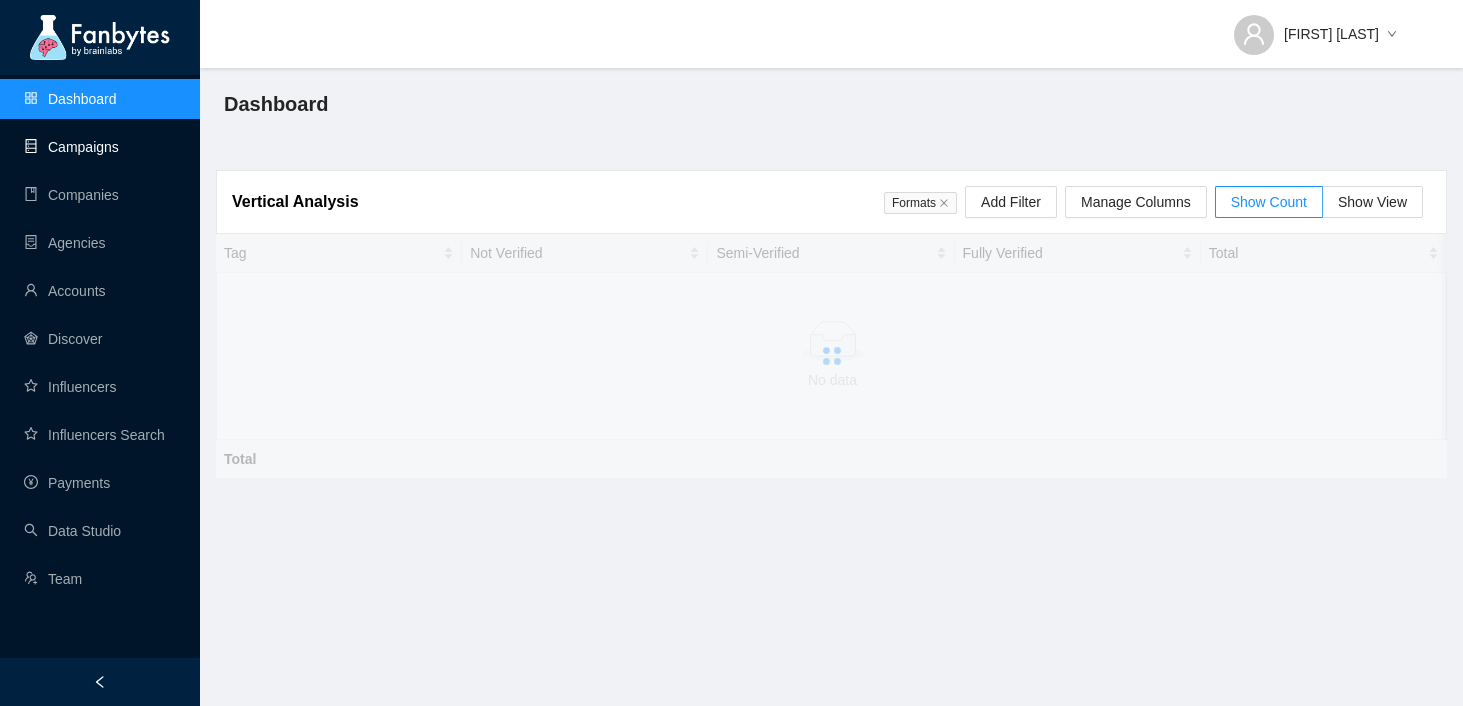 click on "Campaigns" at bounding box center [71, 147] 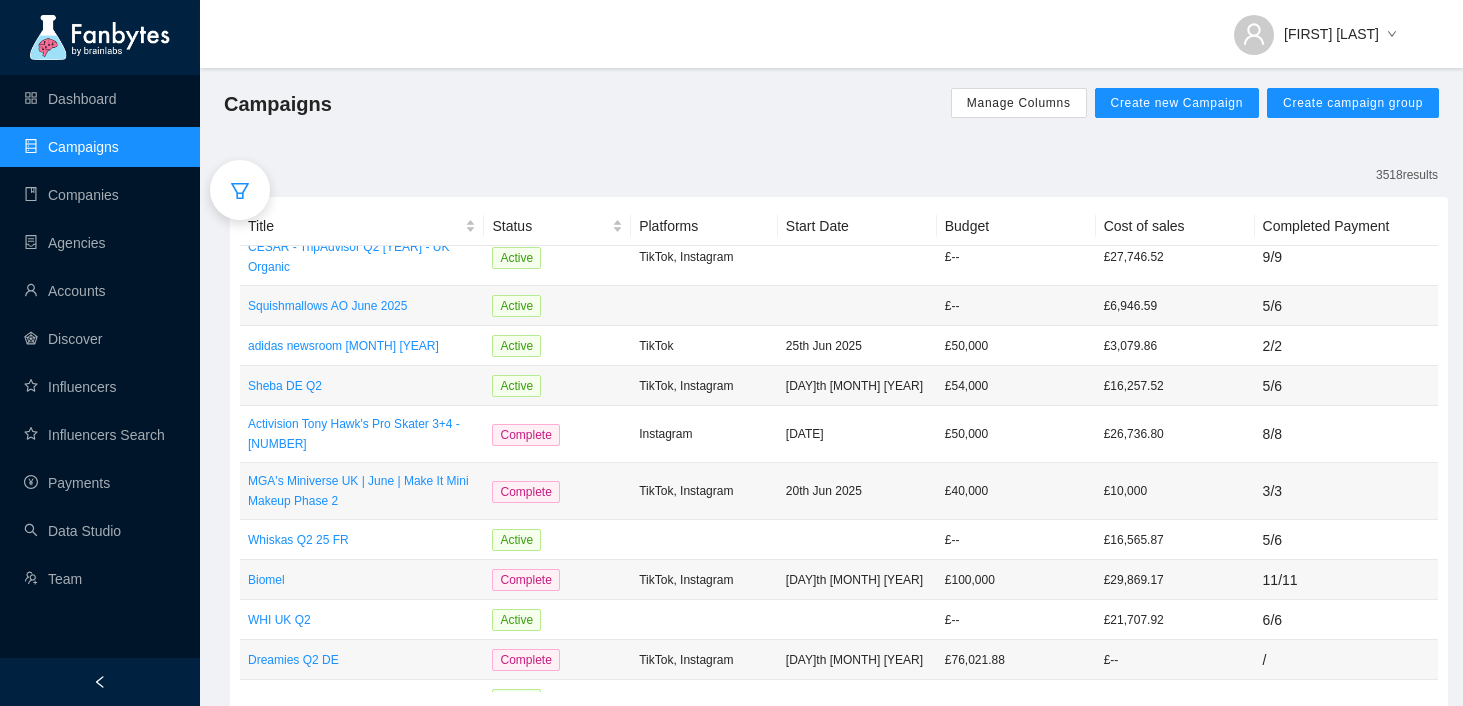 scroll, scrollTop: 861, scrollLeft: 0, axis: vertical 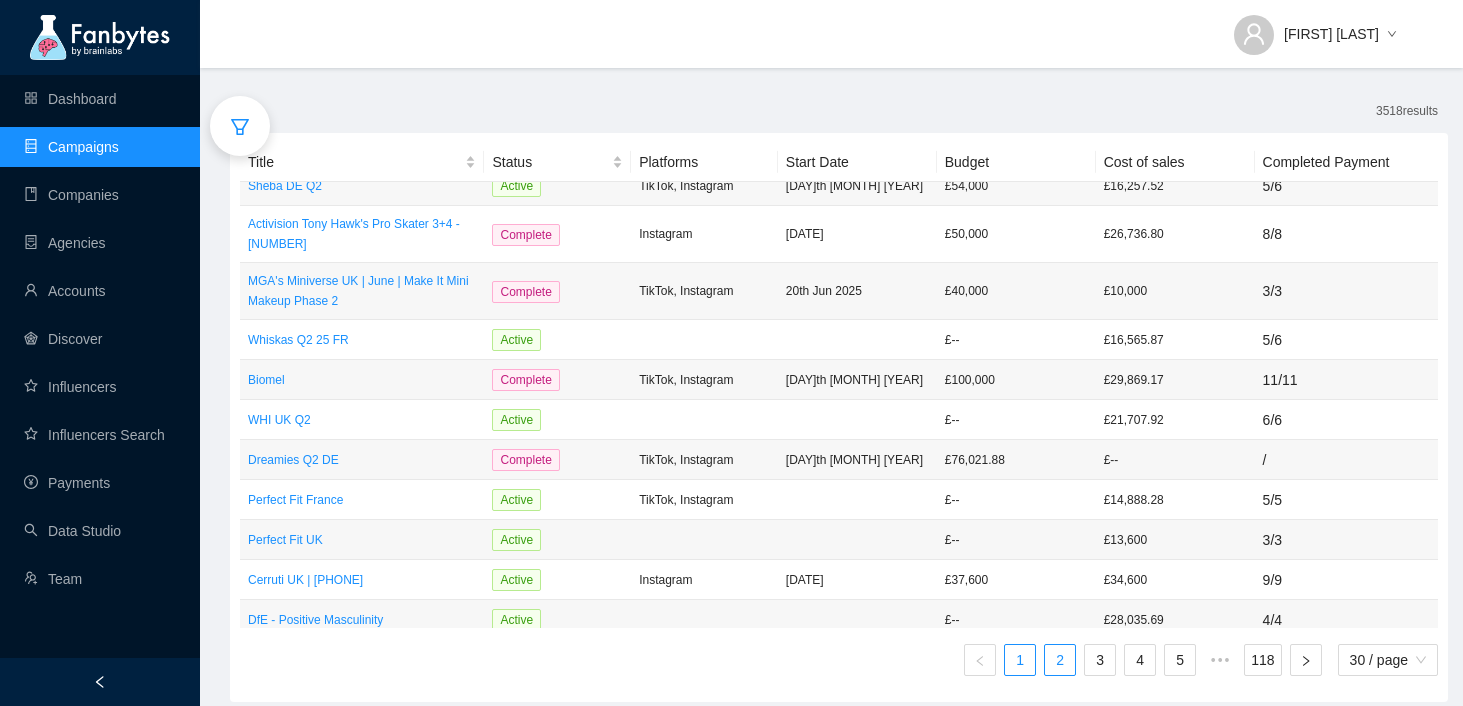 click on "2" at bounding box center [1060, 660] 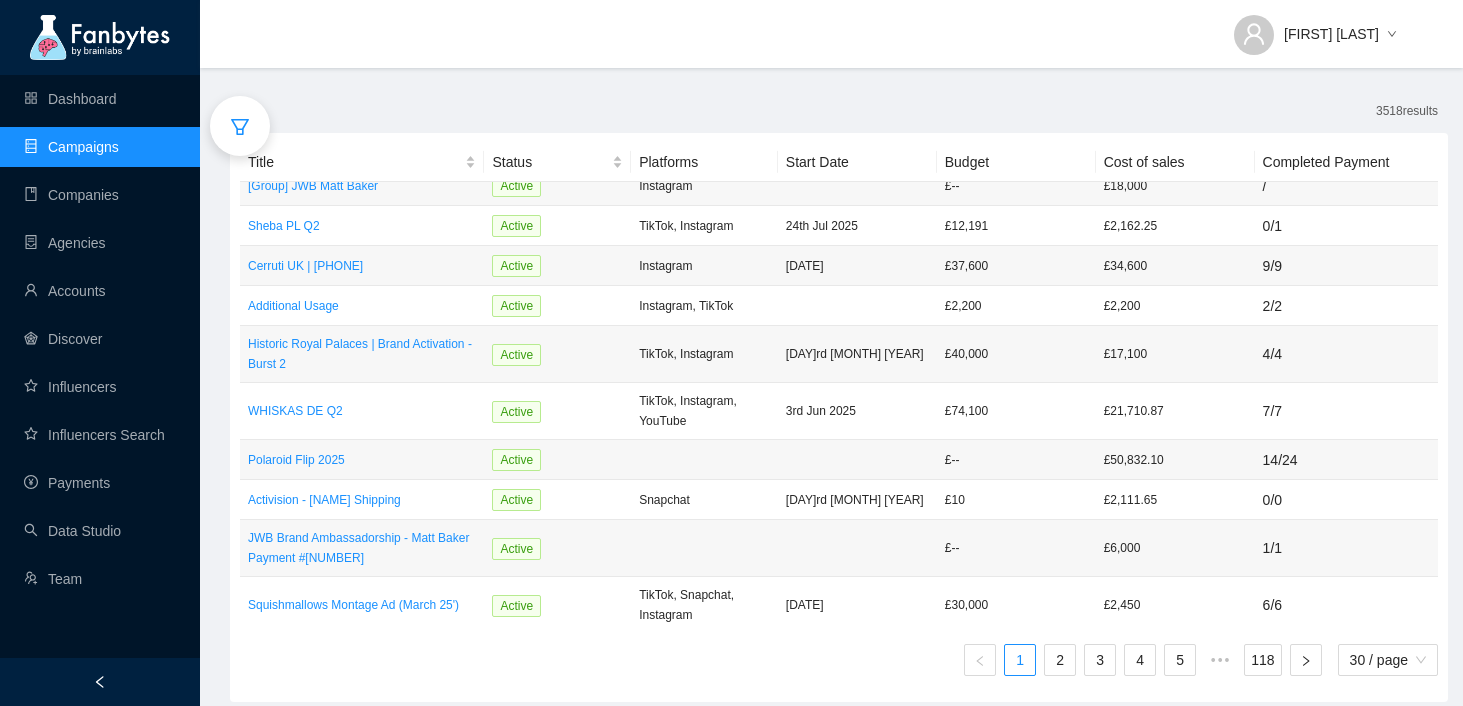 scroll, scrollTop: 89, scrollLeft: 0, axis: vertical 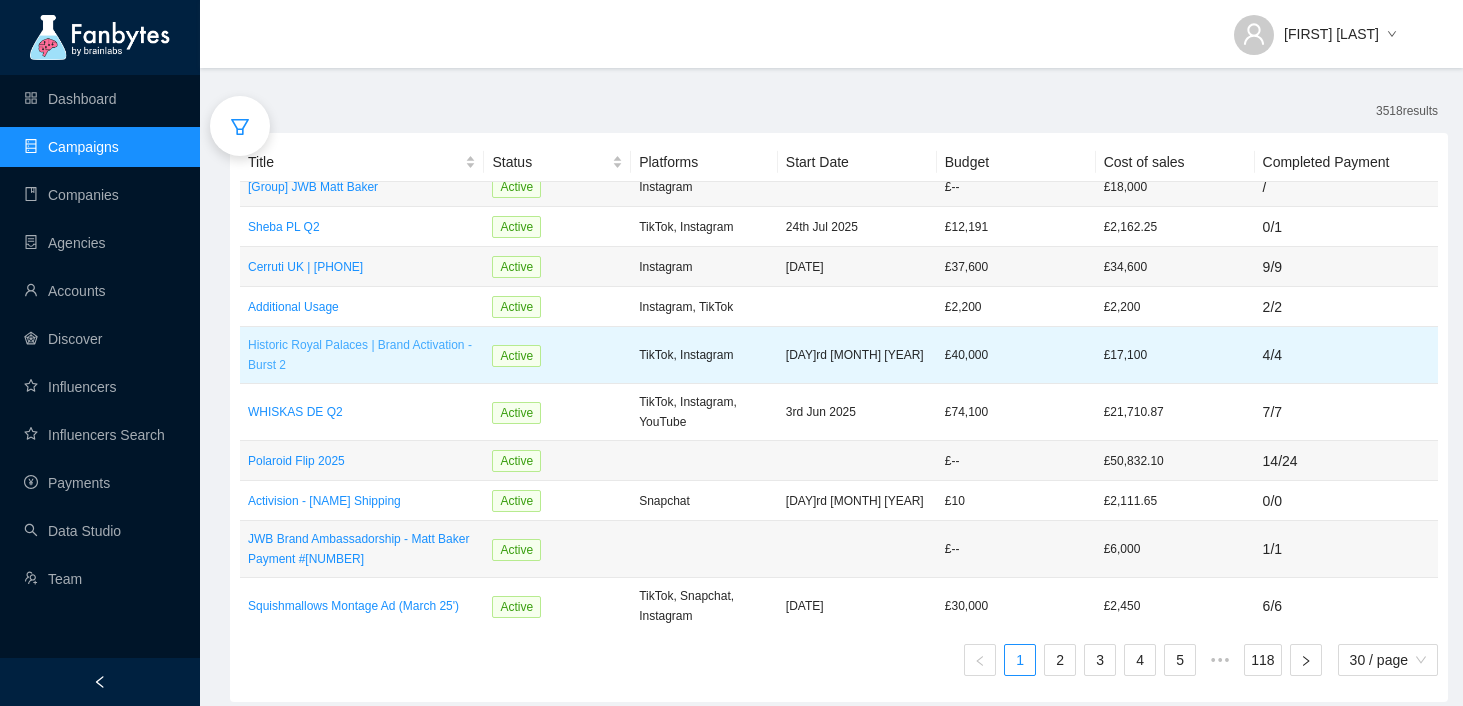 click on "Historic Royal Palaces | Brand Activation - Burst 2" at bounding box center (362, 355) 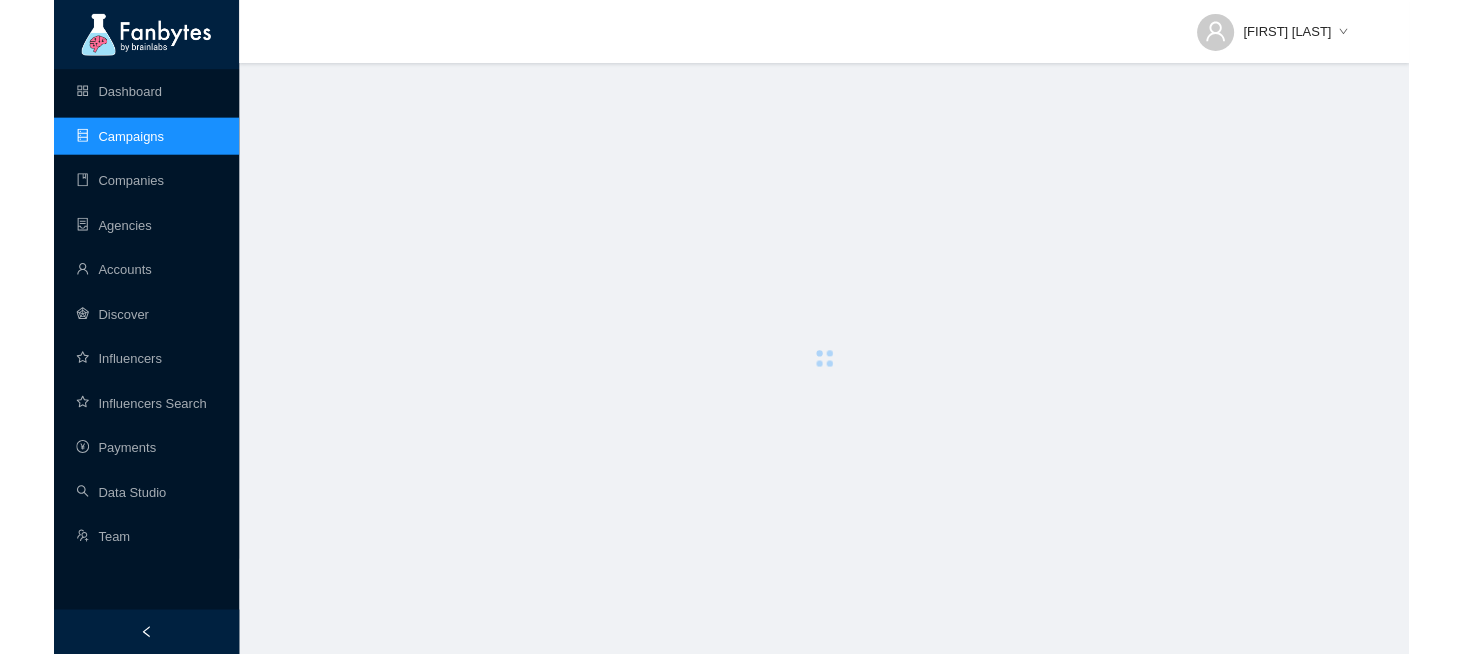 scroll, scrollTop: 0, scrollLeft: 0, axis: both 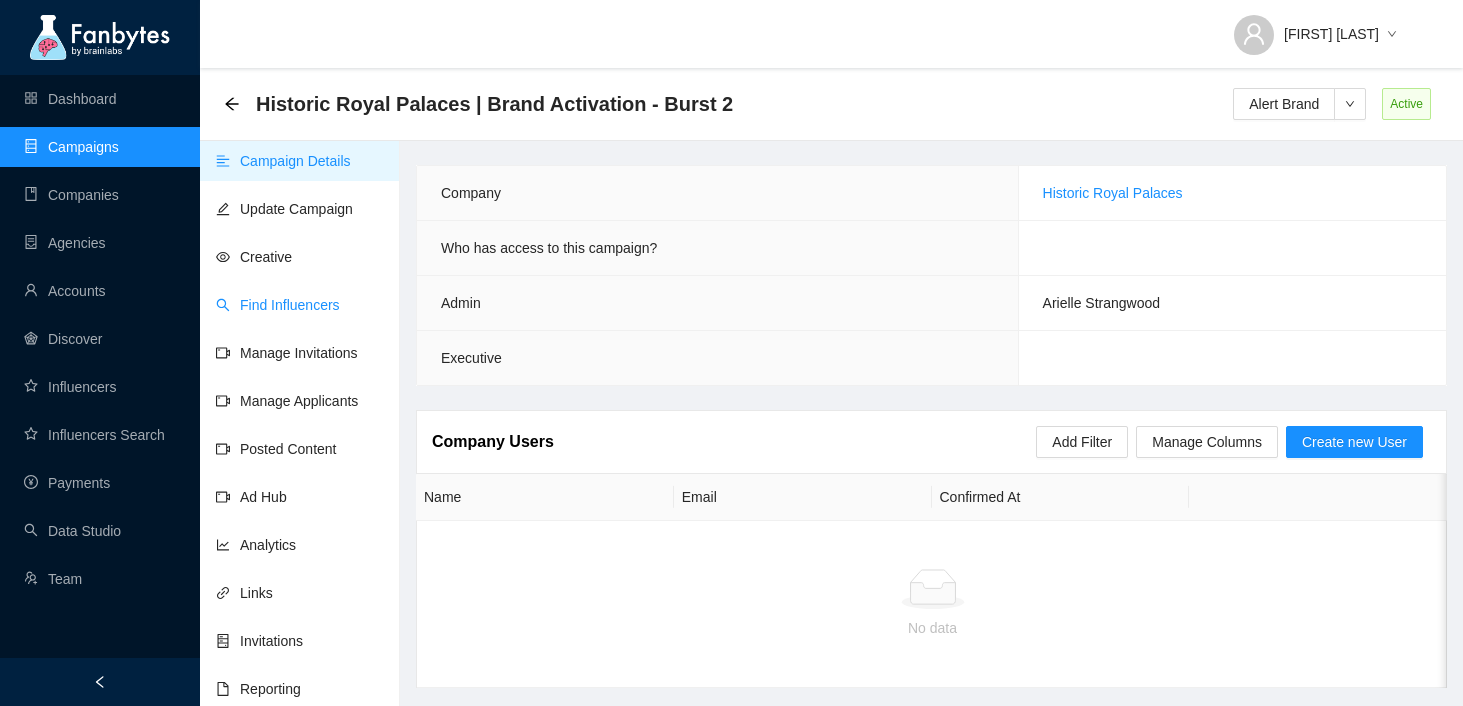 click on "Find Influencers" at bounding box center [278, 305] 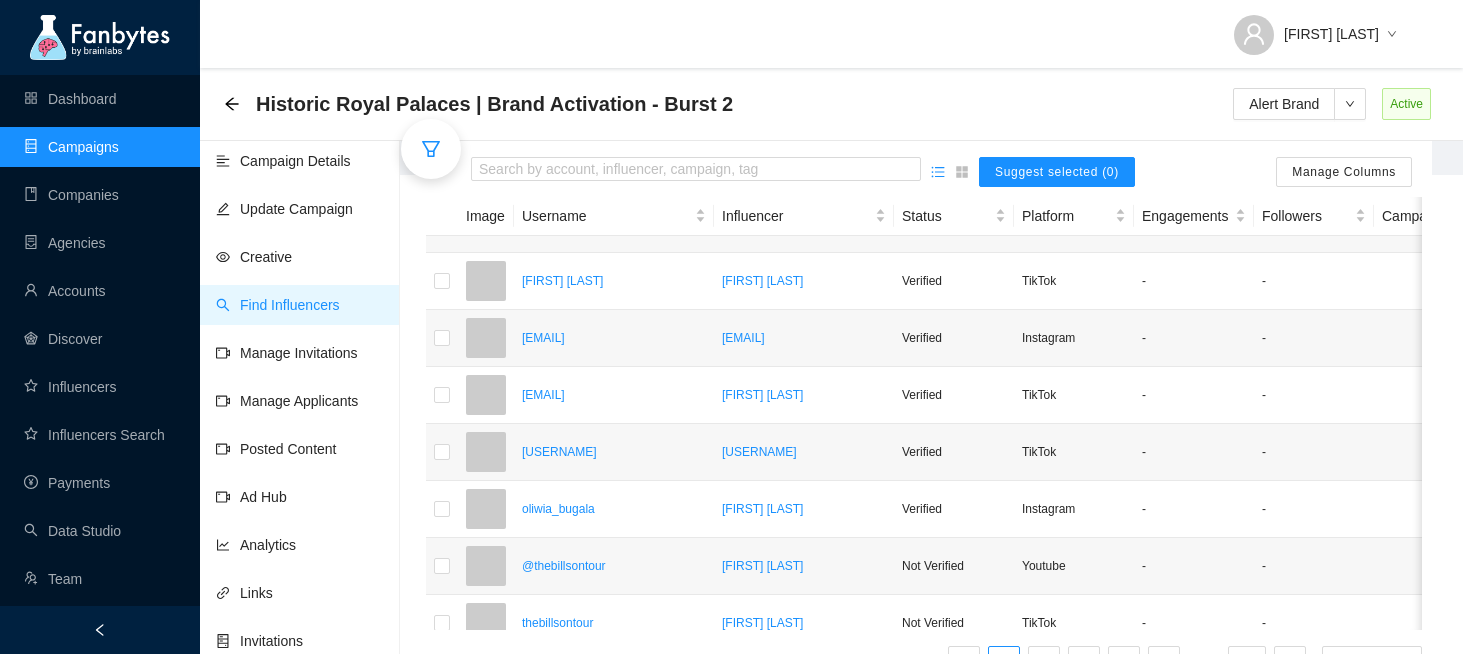 scroll, scrollTop: 420, scrollLeft: 0, axis: vertical 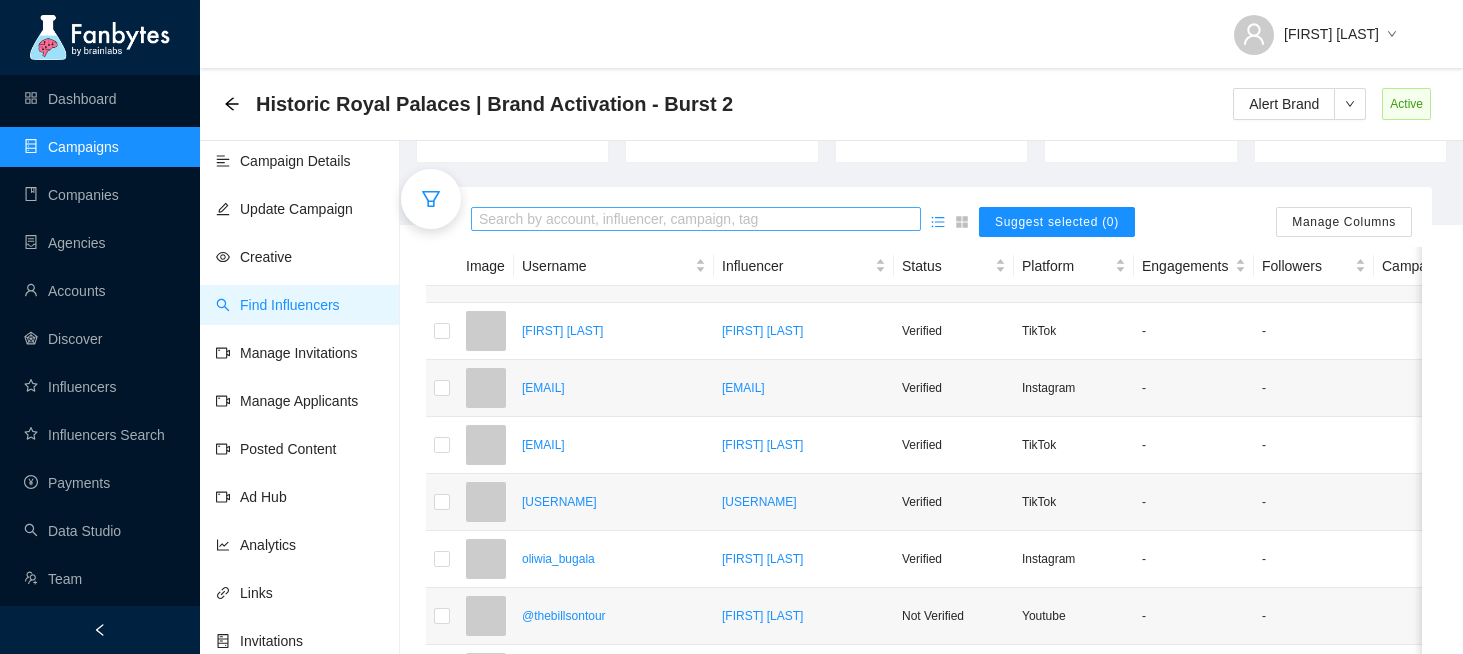click at bounding box center (696, 220) 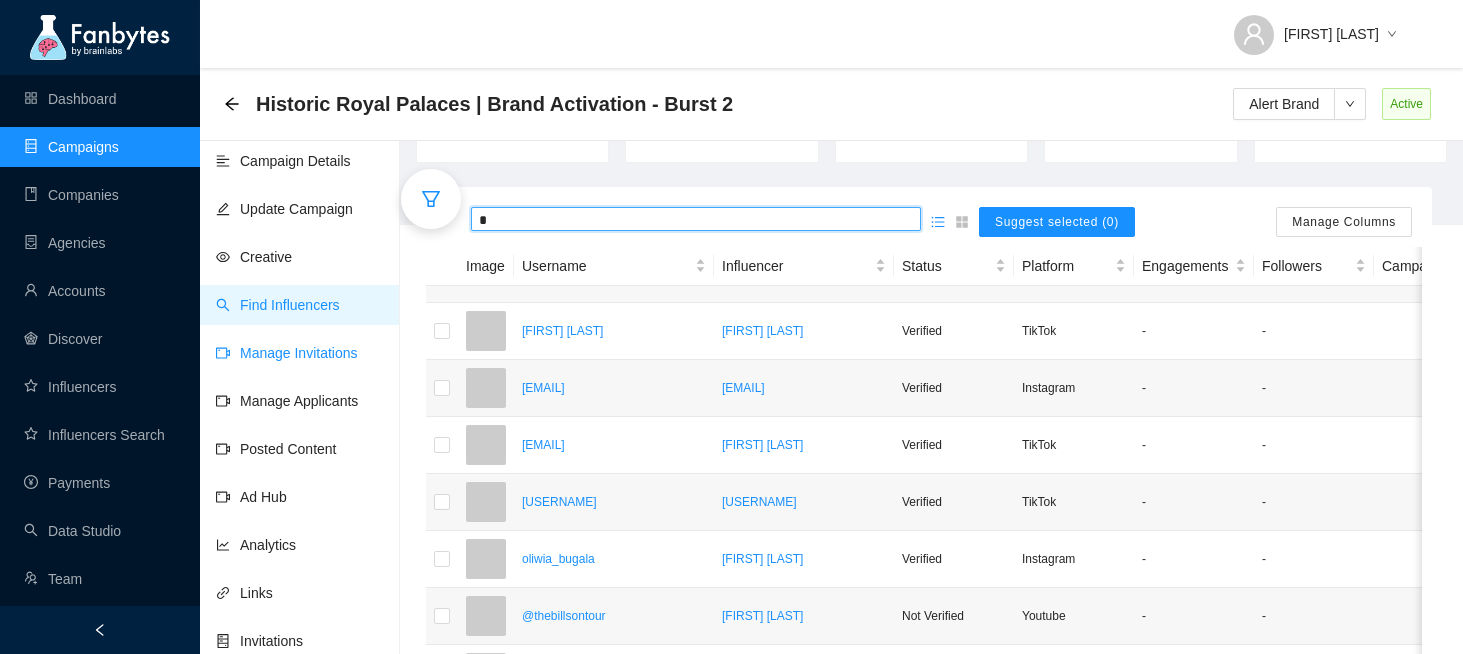 type on "*" 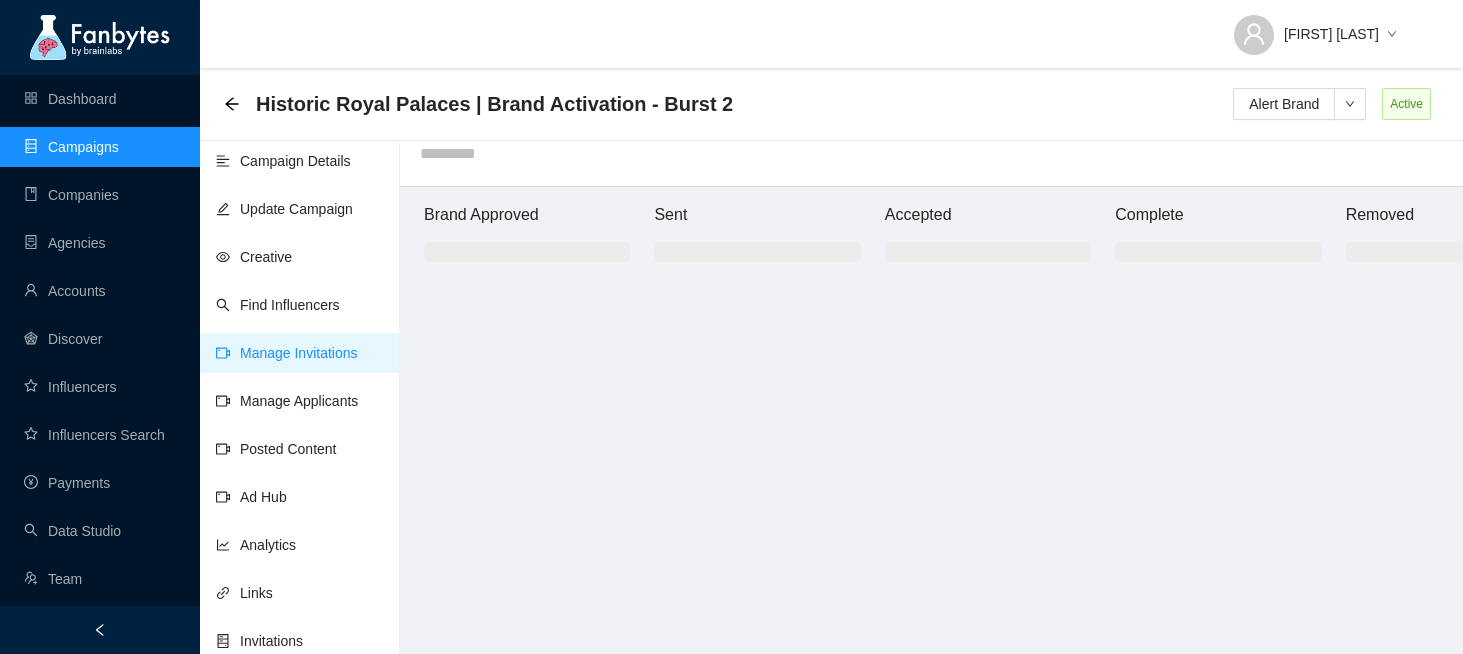 scroll, scrollTop: 20, scrollLeft: 0, axis: vertical 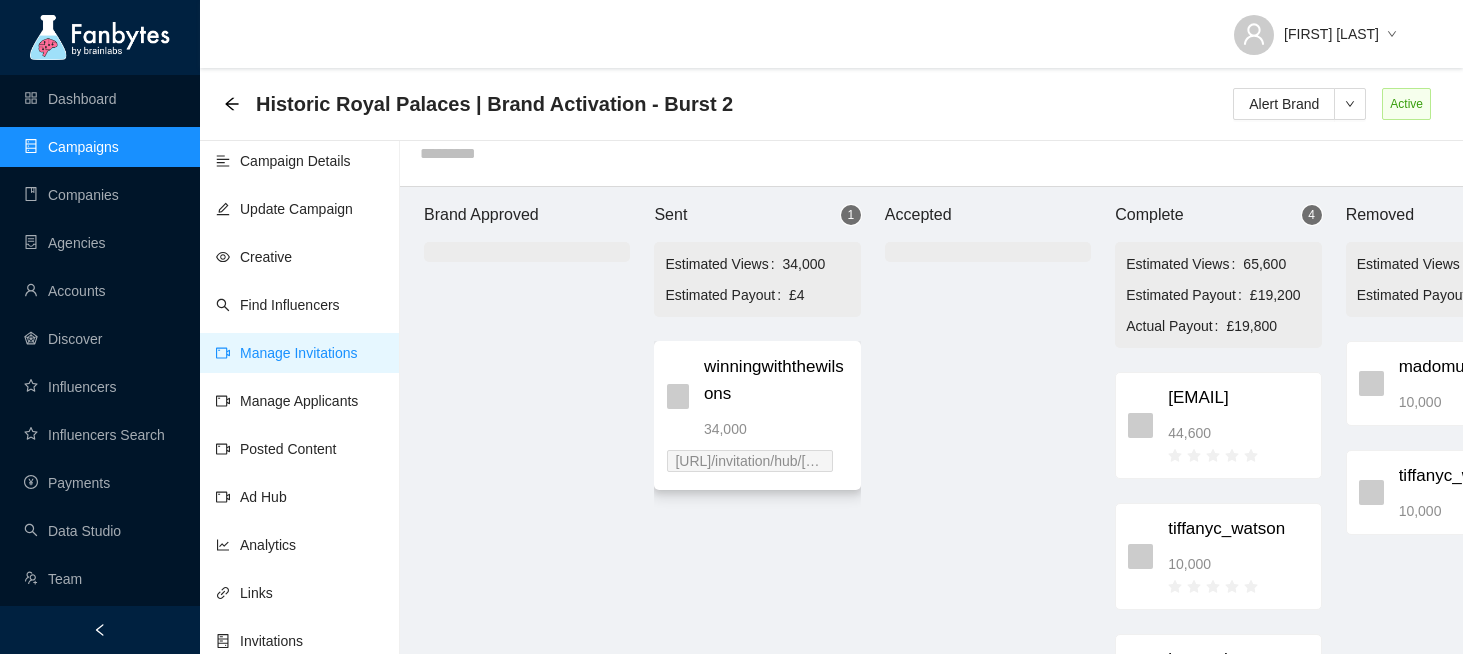 click on "winningwiththewilsons" at bounding box center [776, 380] 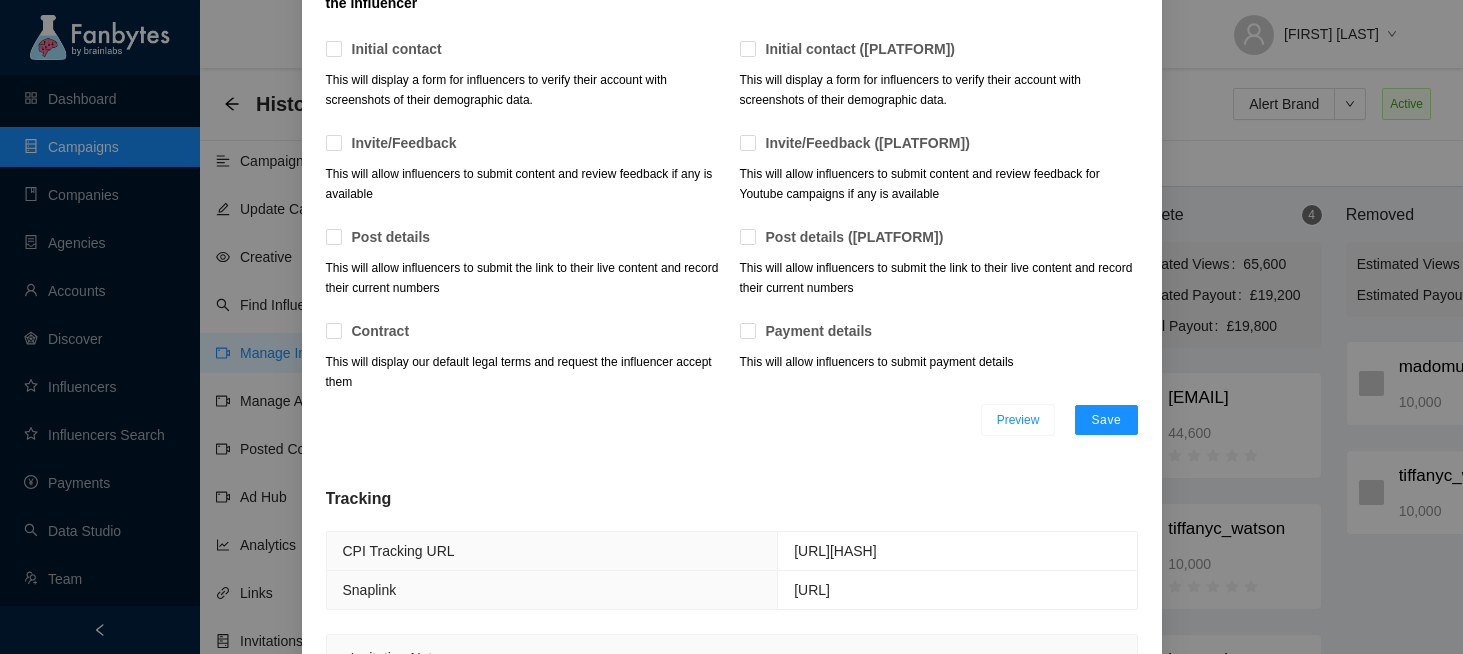 scroll, scrollTop: 930, scrollLeft: 0, axis: vertical 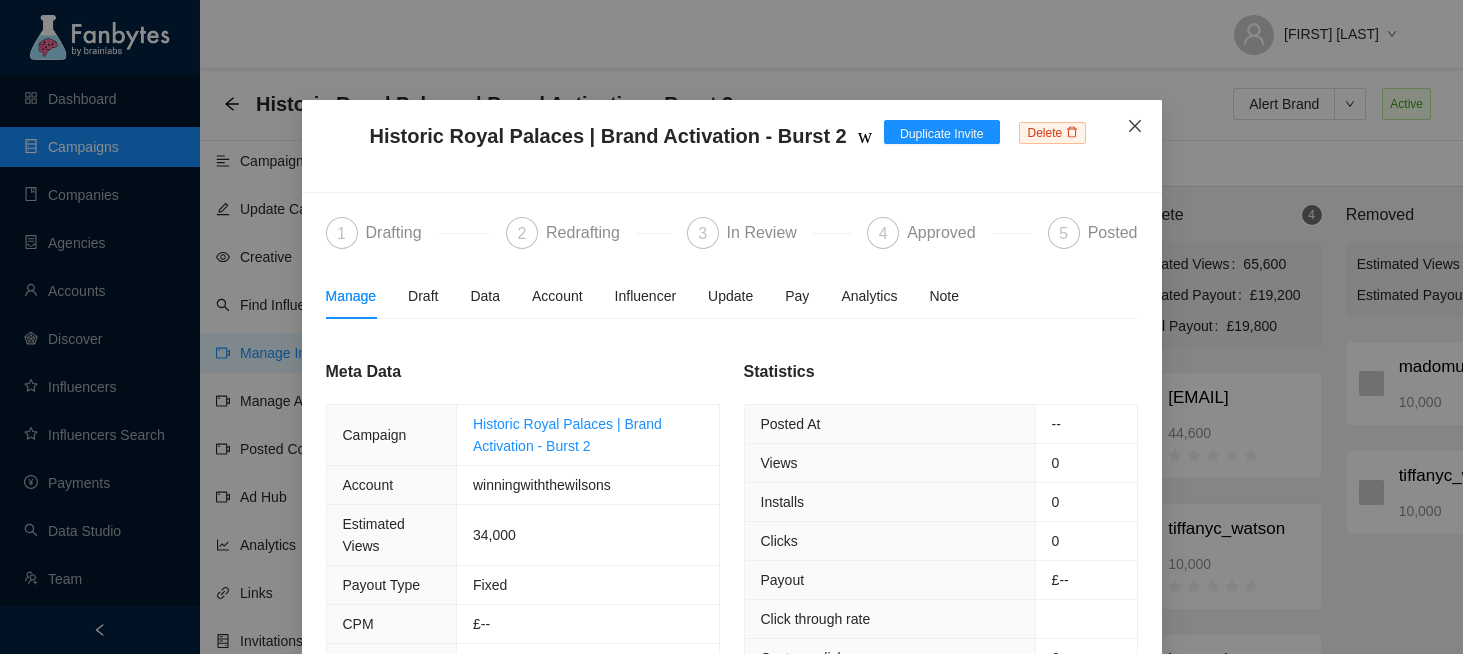 click 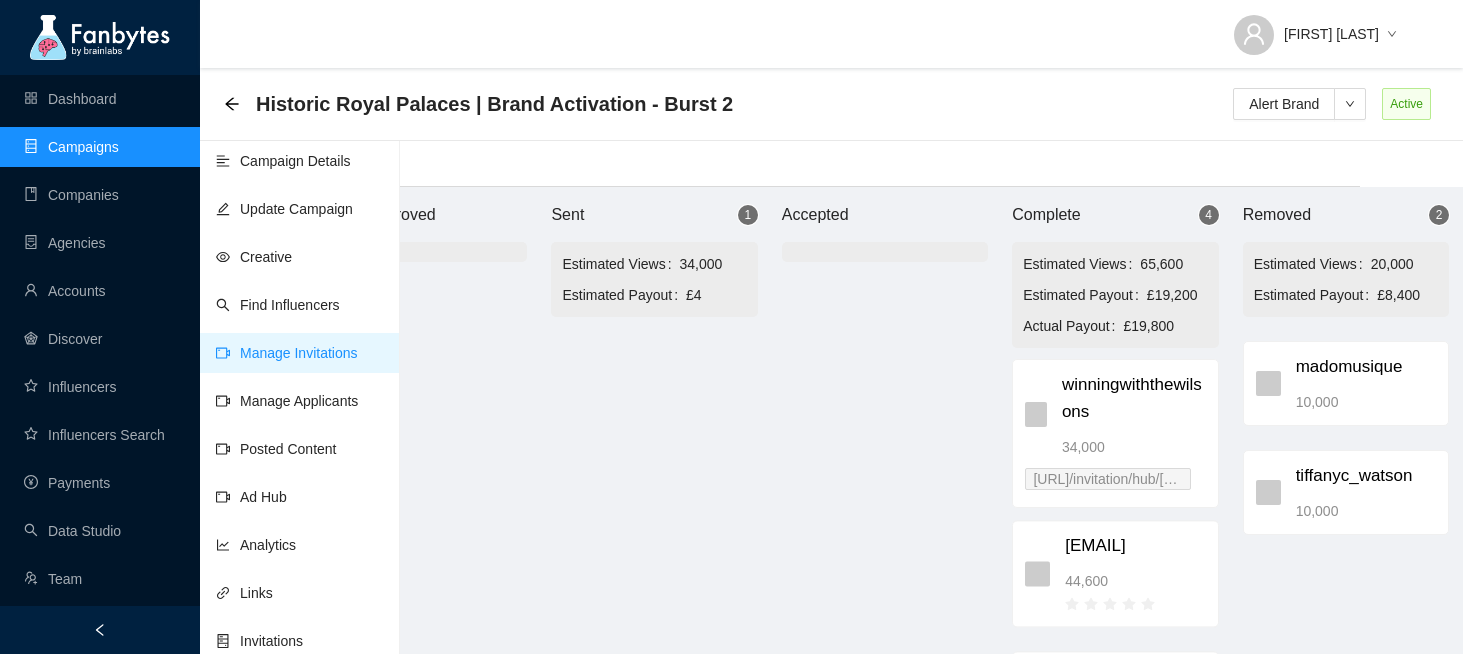 scroll, scrollTop: 20, scrollLeft: 110, axis: both 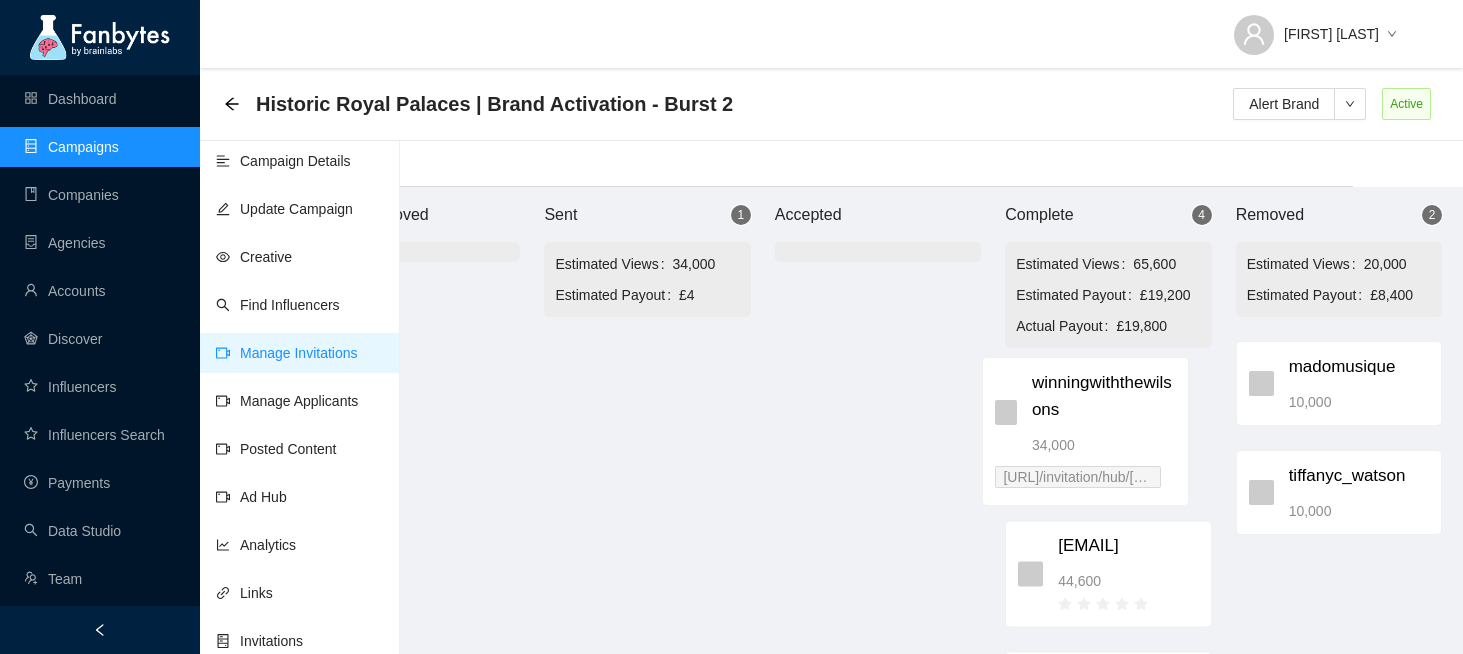 drag, startPoint x: 755, startPoint y: 400, endPoint x: 1089, endPoint y: 418, distance: 334.48468 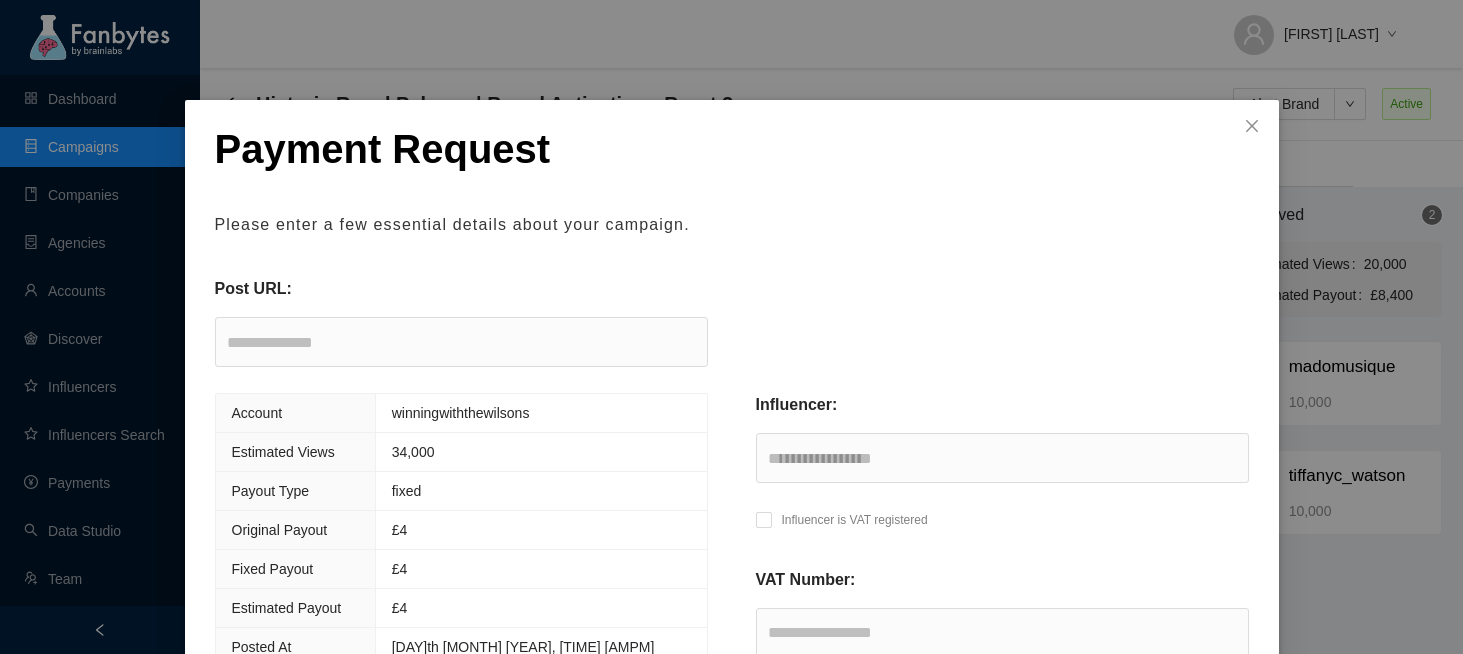 scroll, scrollTop: 126, scrollLeft: 0, axis: vertical 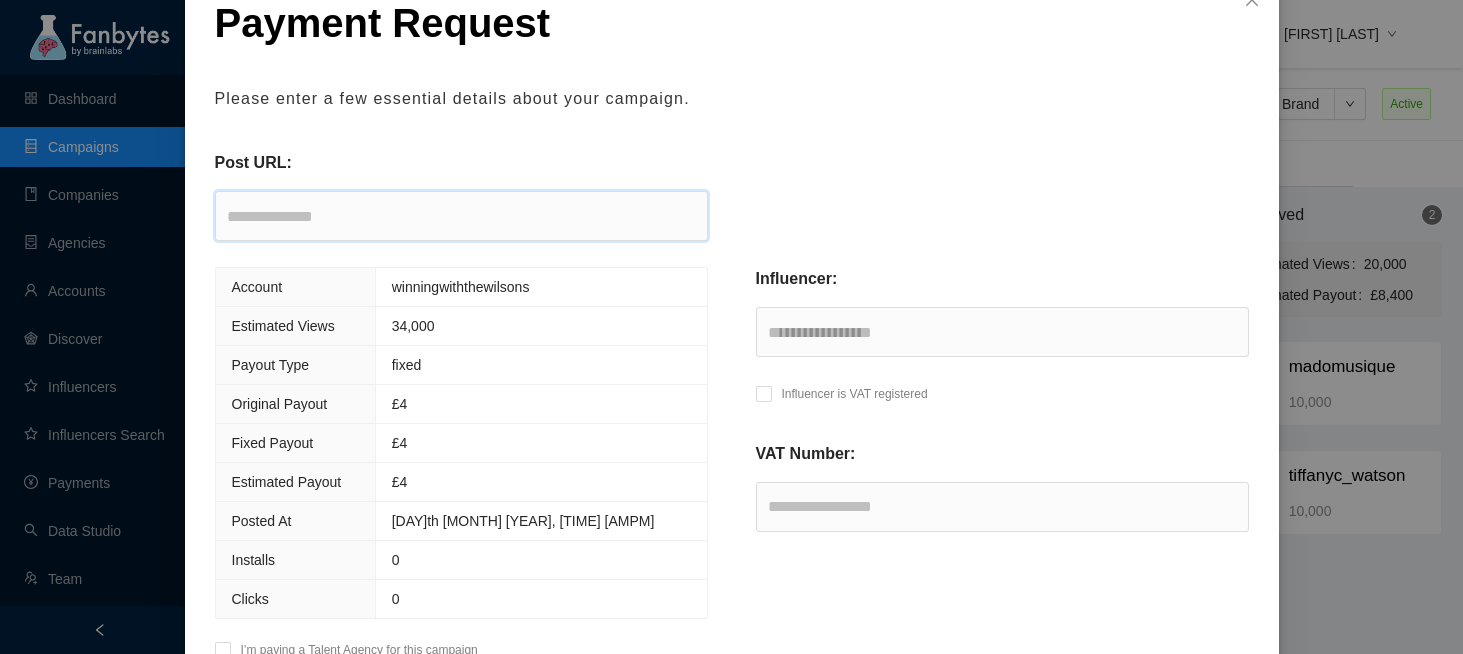 click at bounding box center [461, 216] 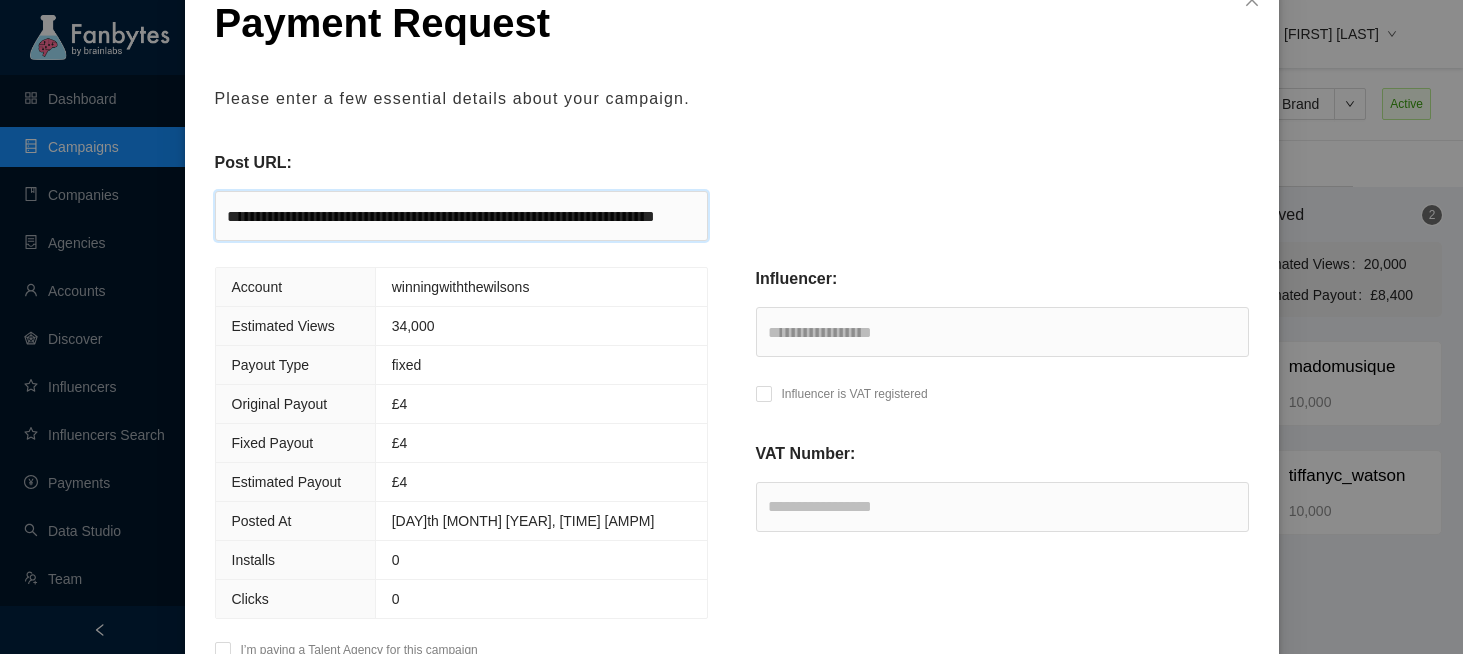 scroll, scrollTop: 0, scrollLeft: 113, axis: horizontal 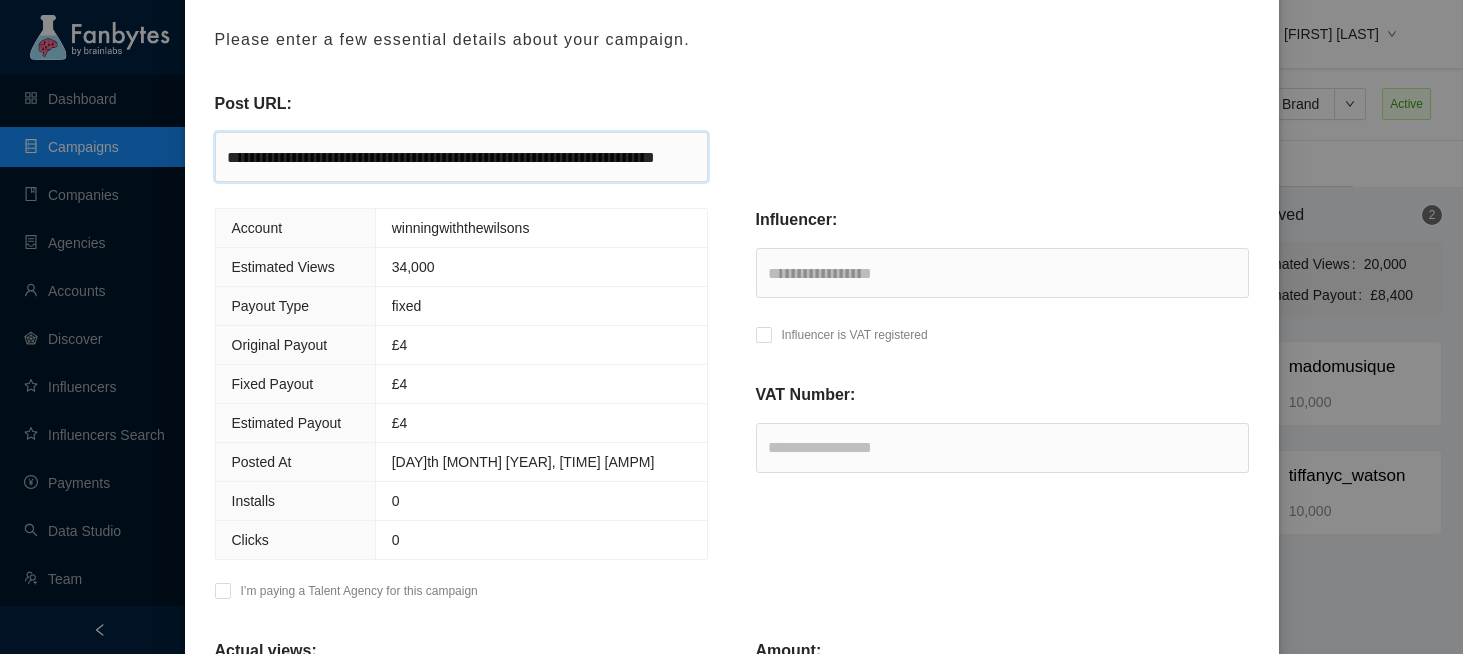 type on "**********" 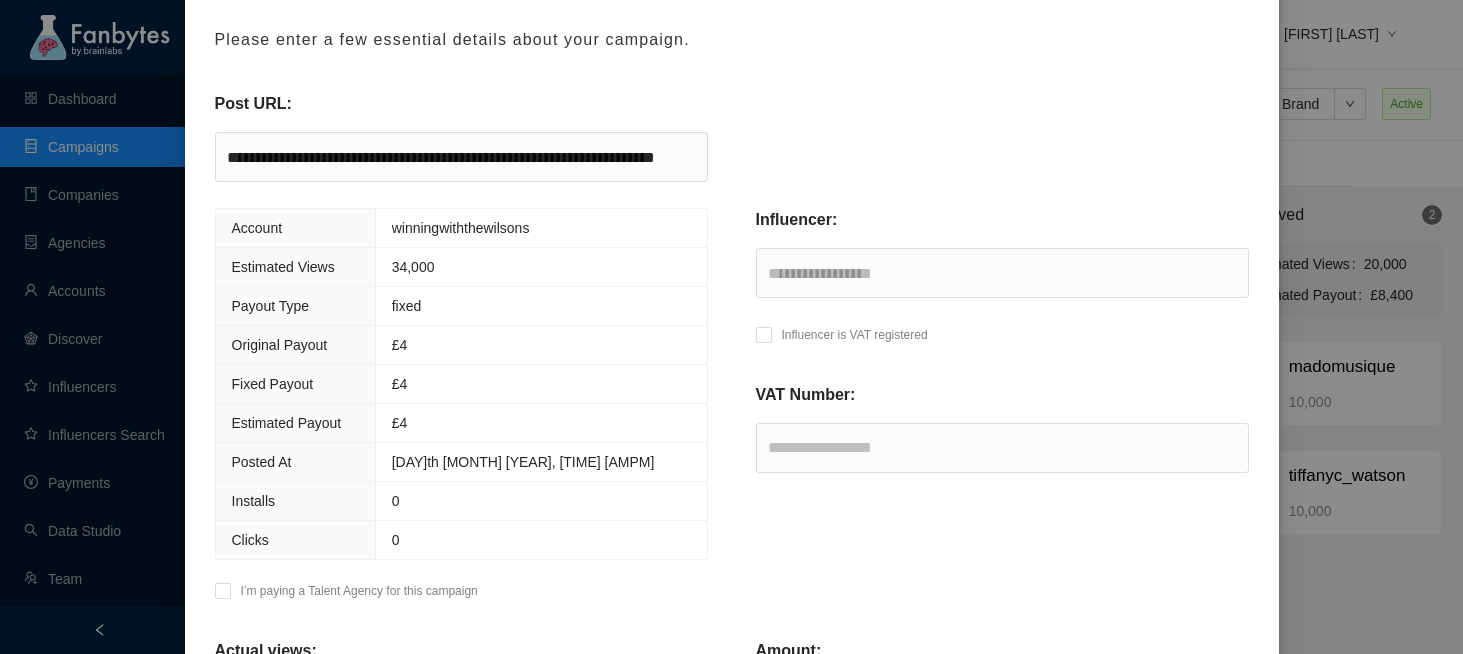 scroll, scrollTop: 0, scrollLeft: 0, axis: both 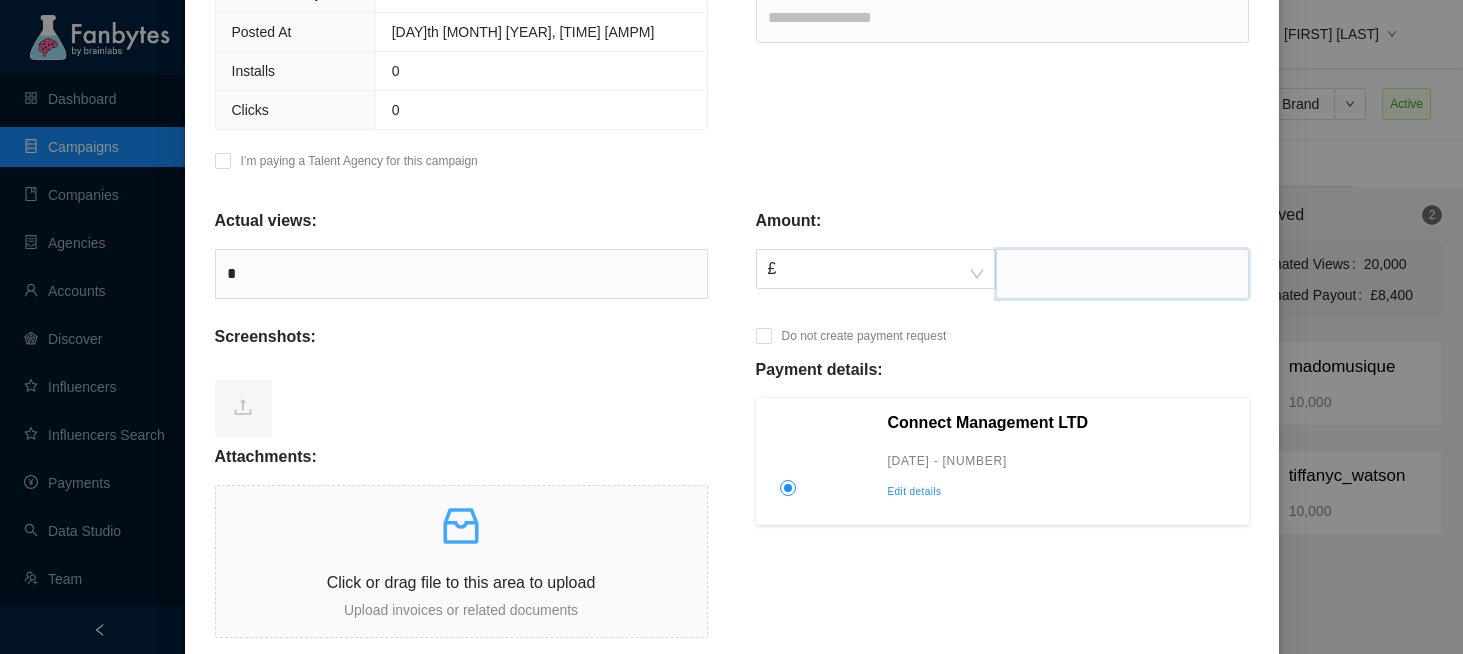 click at bounding box center [1122, 274] 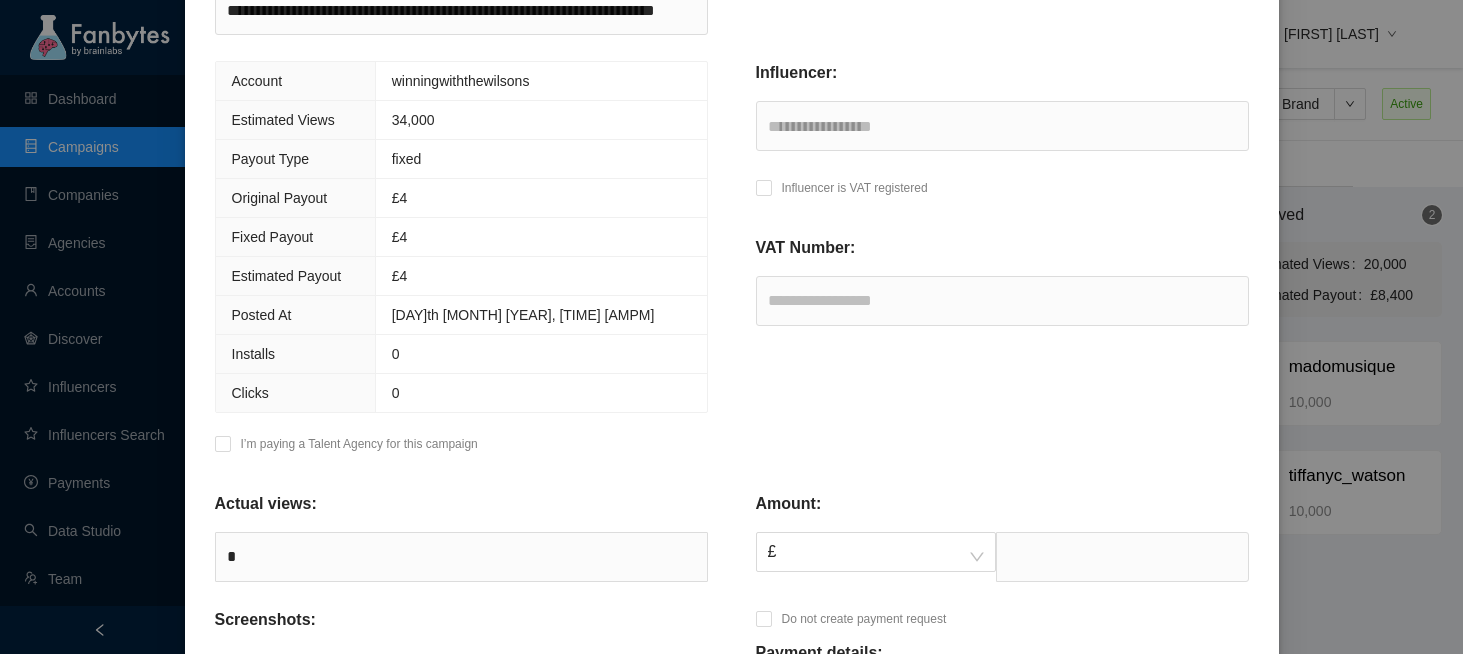 scroll, scrollTop: 330, scrollLeft: 0, axis: vertical 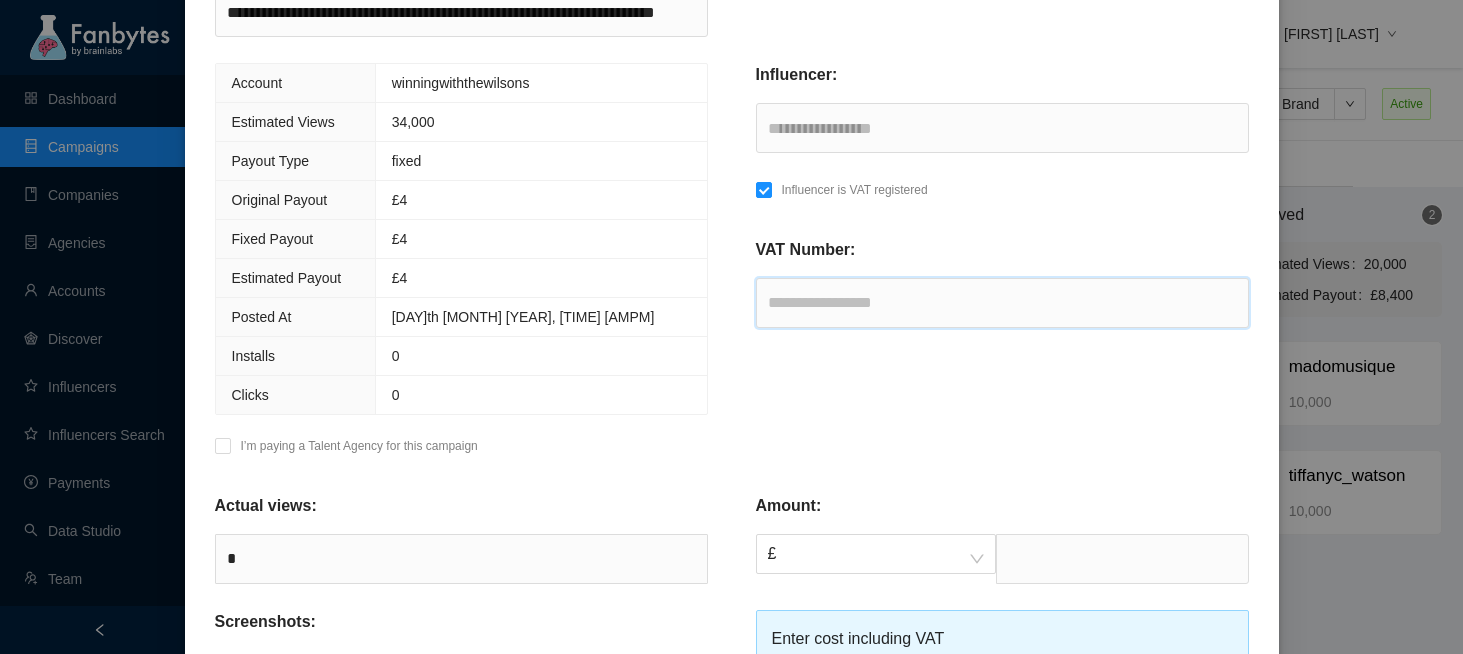 click at bounding box center [1002, 303] 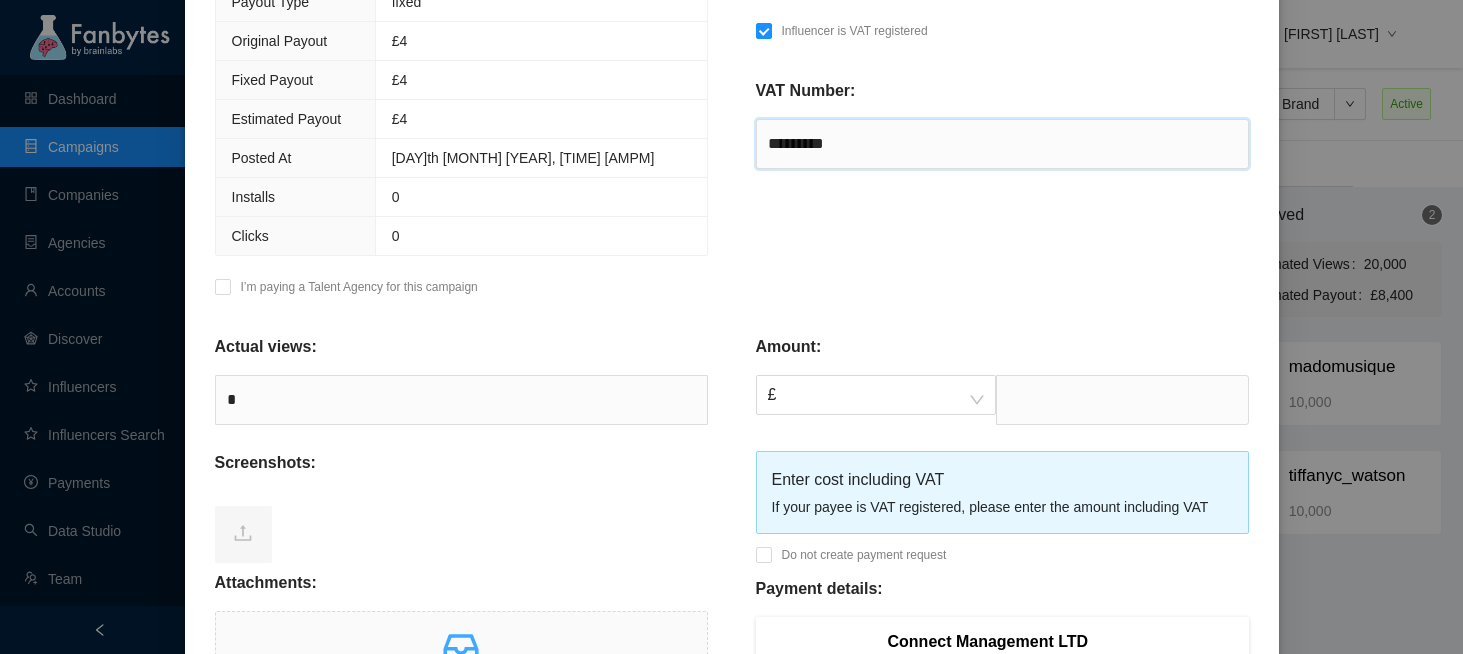 scroll, scrollTop: 490, scrollLeft: 0, axis: vertical 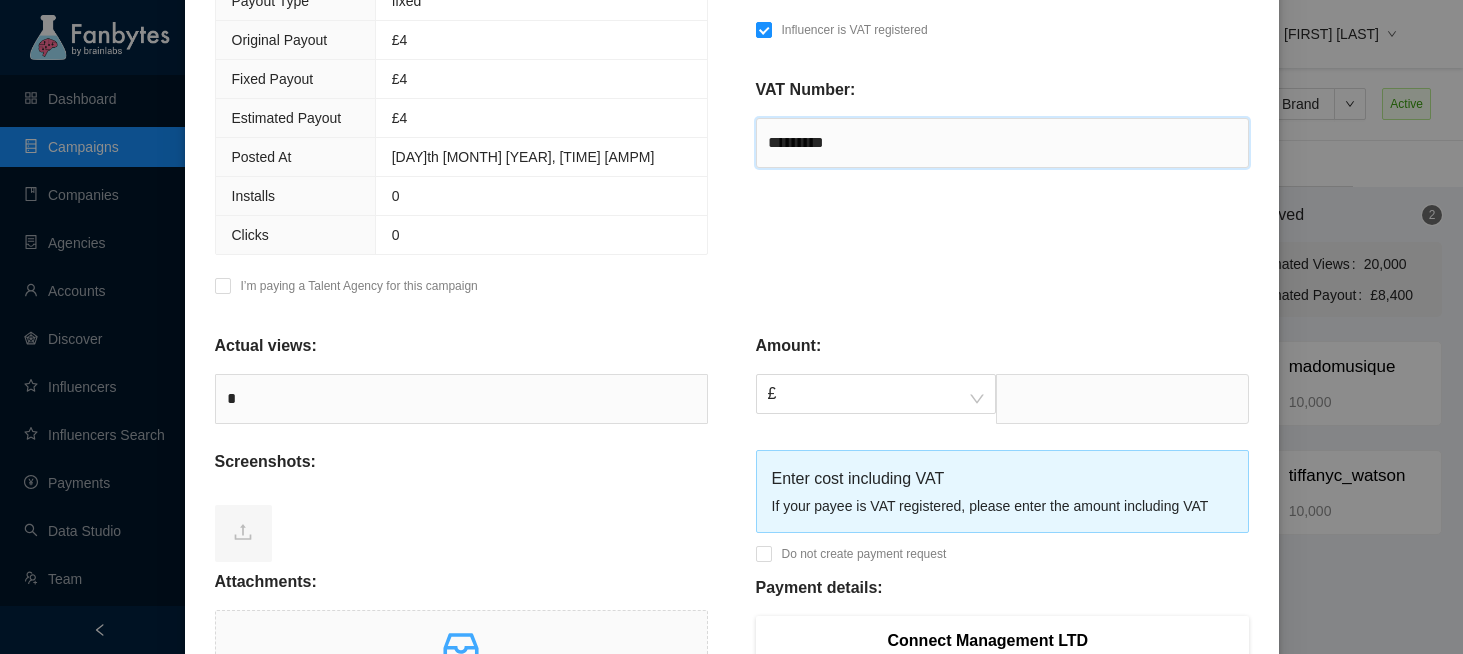 type on "*********" 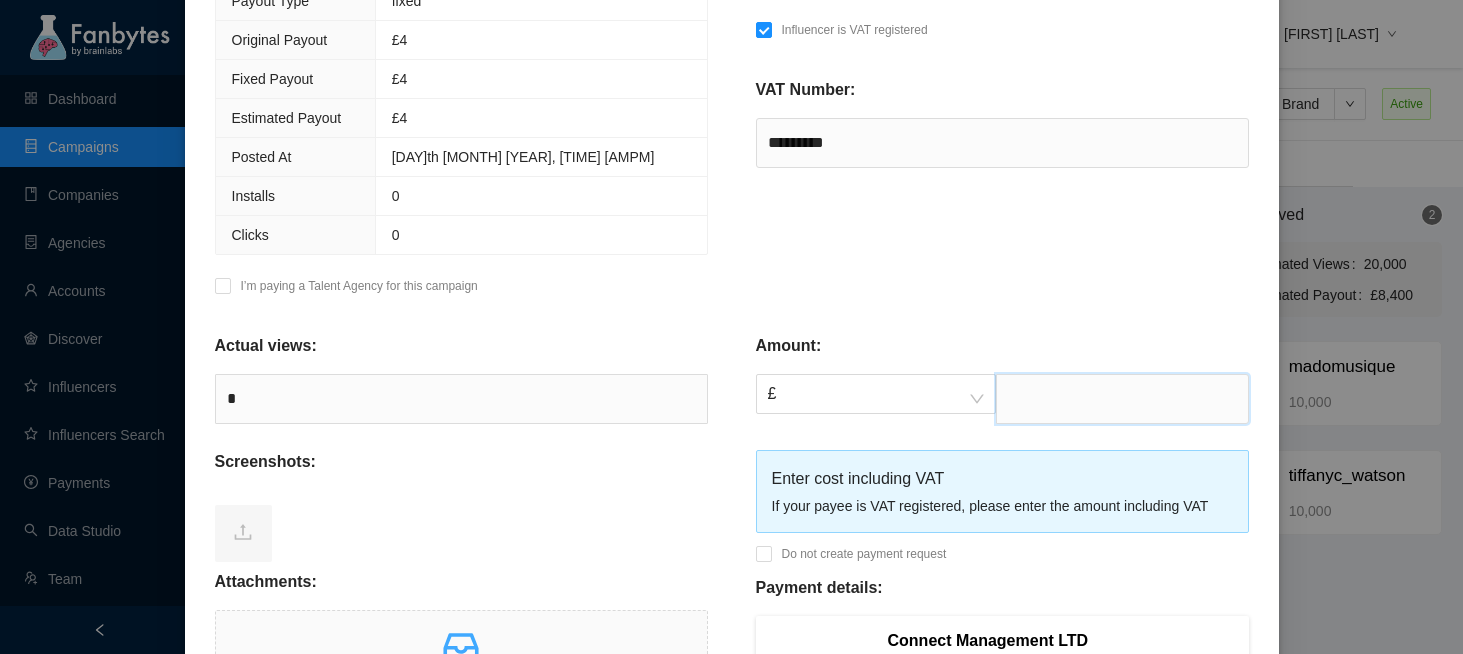 click at bounding box center (1122, 399) 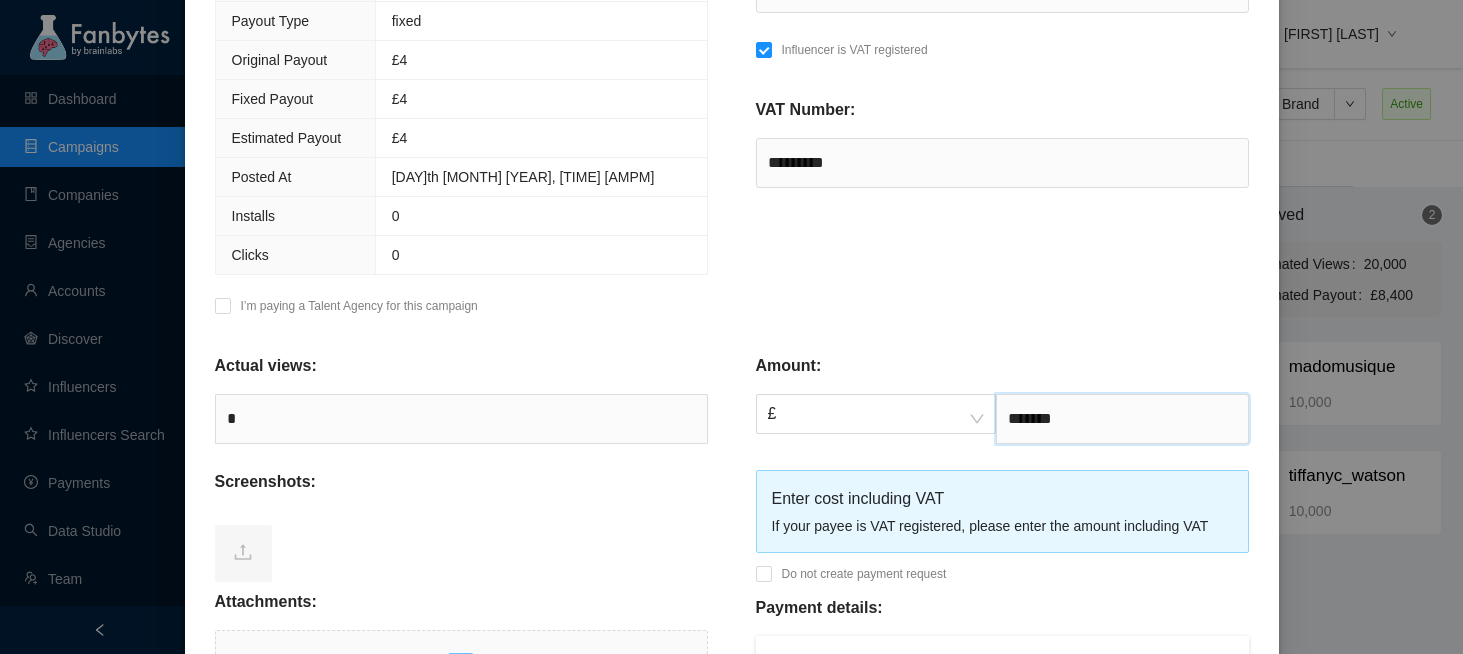 scroll, scrollTop: 469, scrollLeft: 0, axis: vertical 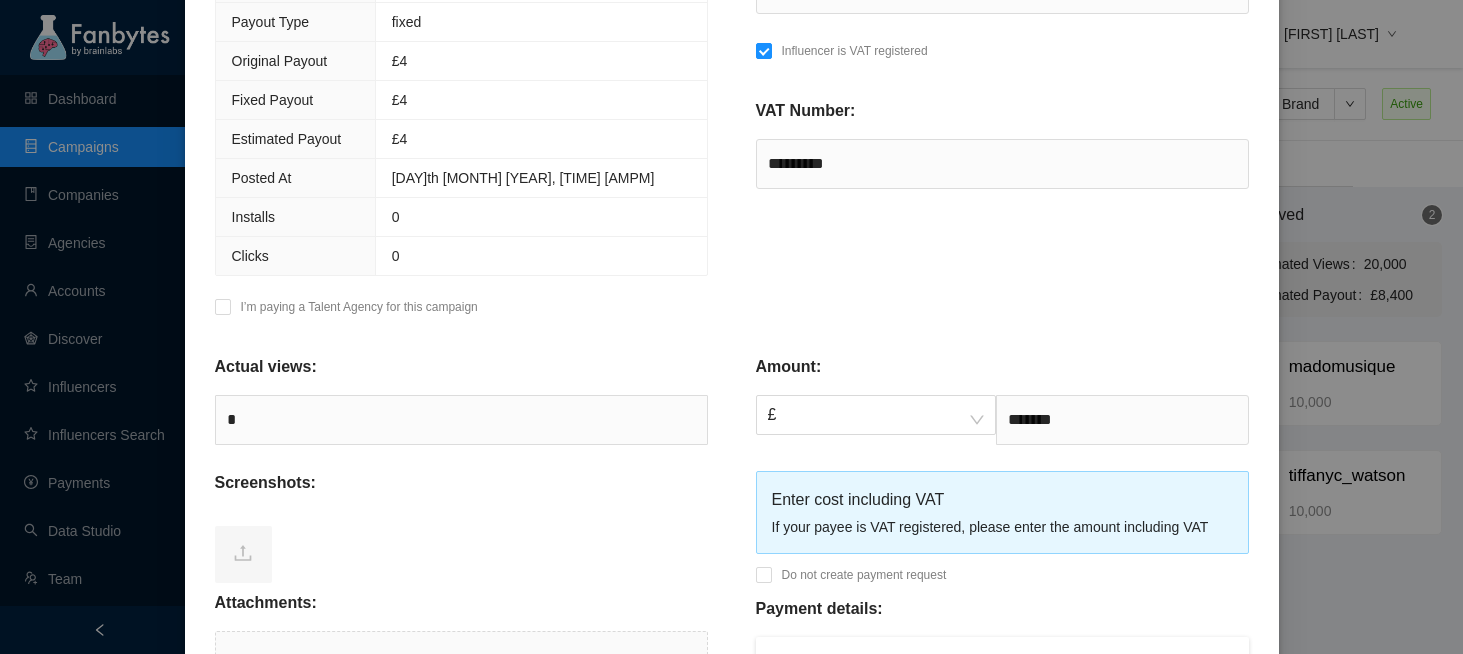 type on "****" 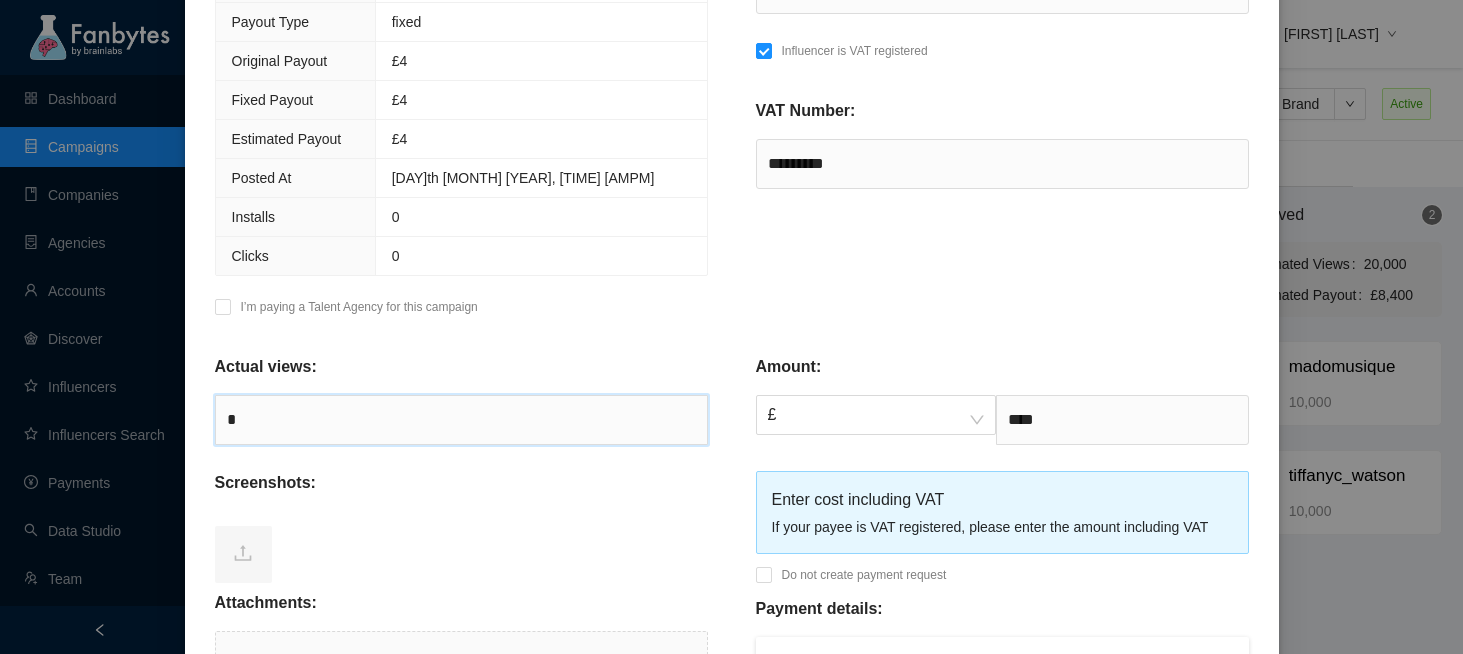 click on "*" at bounding box center [461, 420] 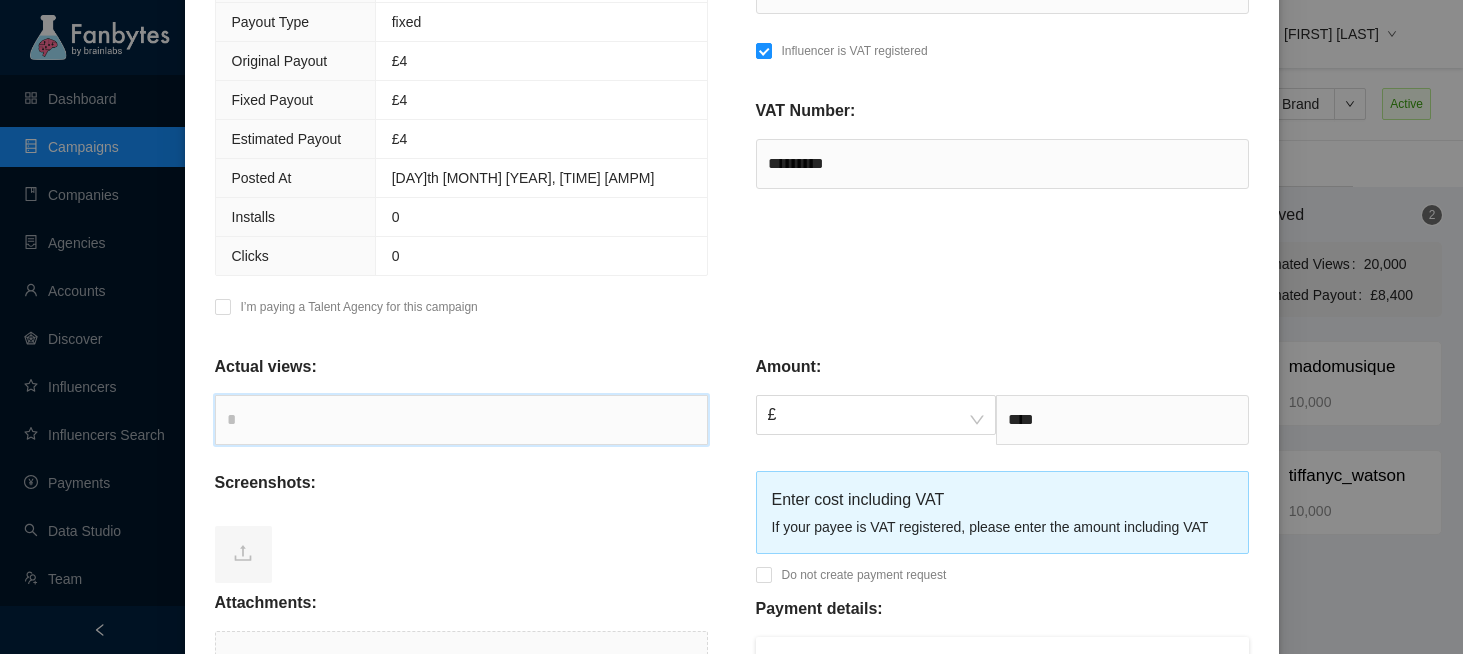 click at bounding box center [461, 420] 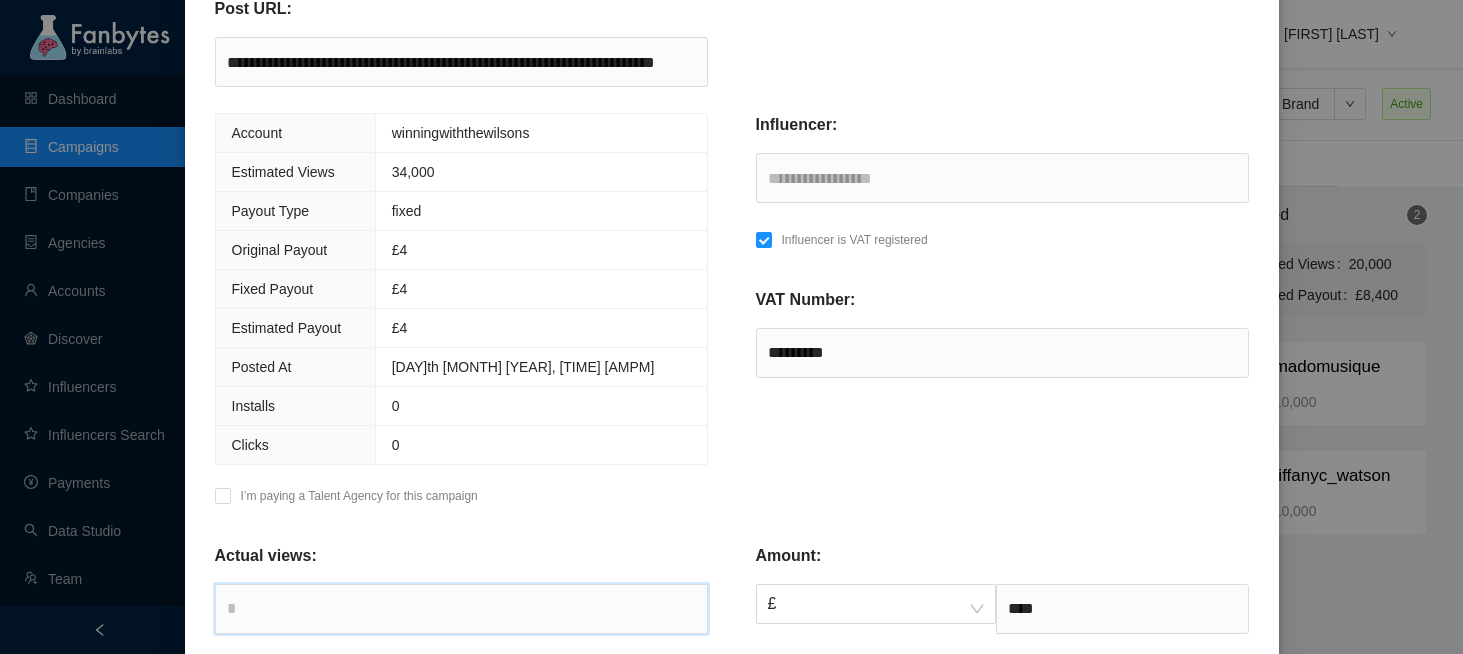 scroll, scrollTop: 277, scrollLeft: 0, axis: vertical 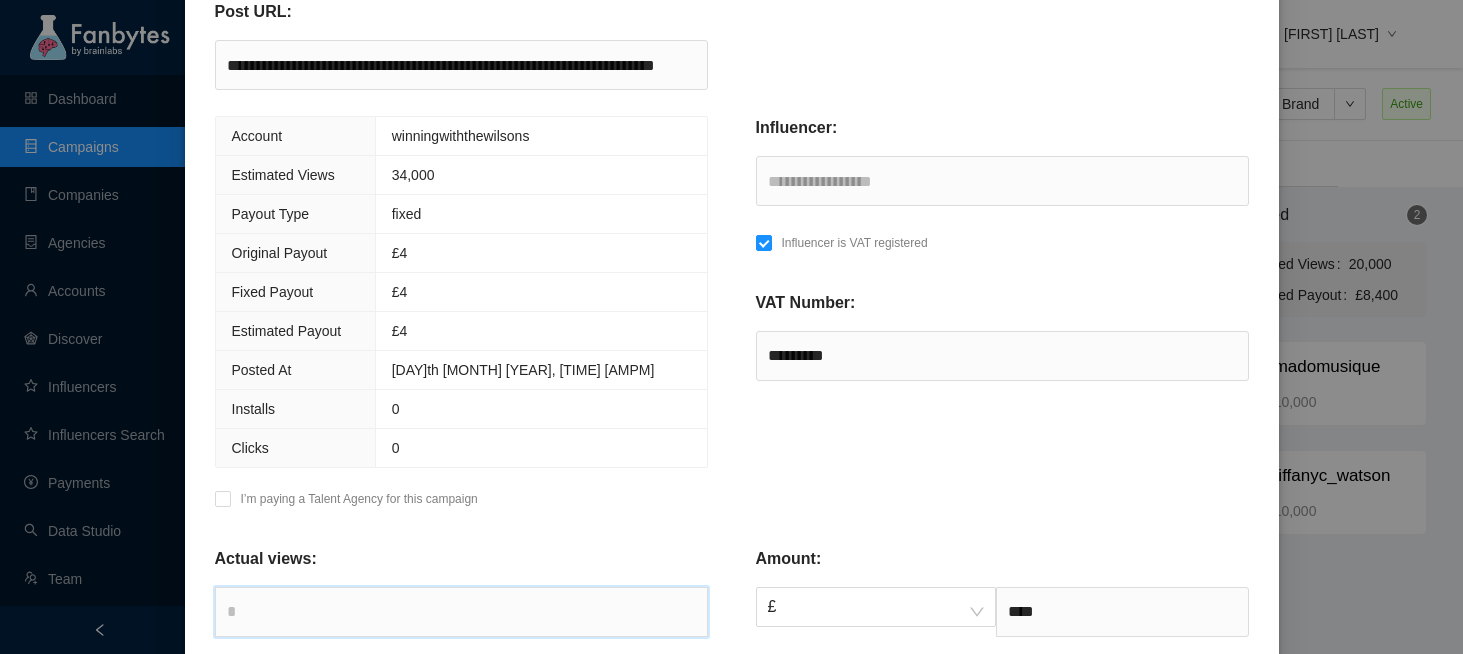 type 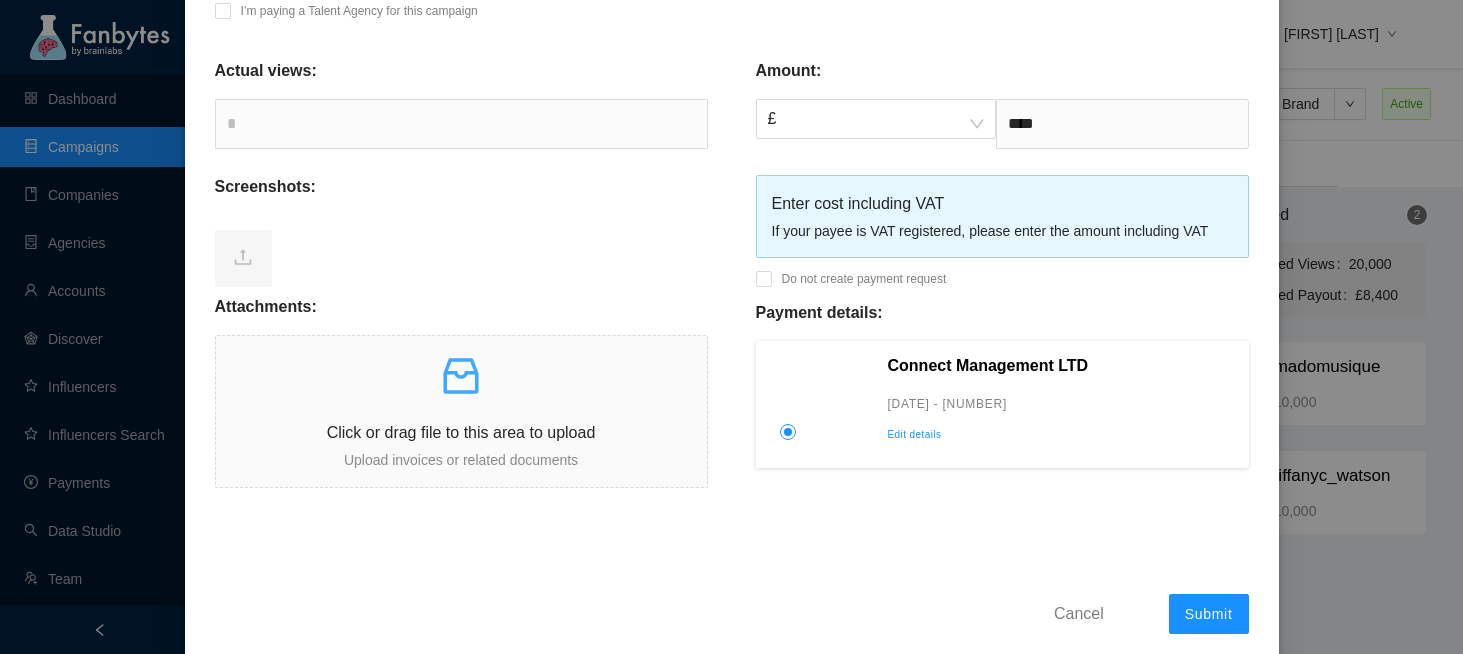 scroll, scrollTop: 793, scrollLeft: 0, axis: vertical 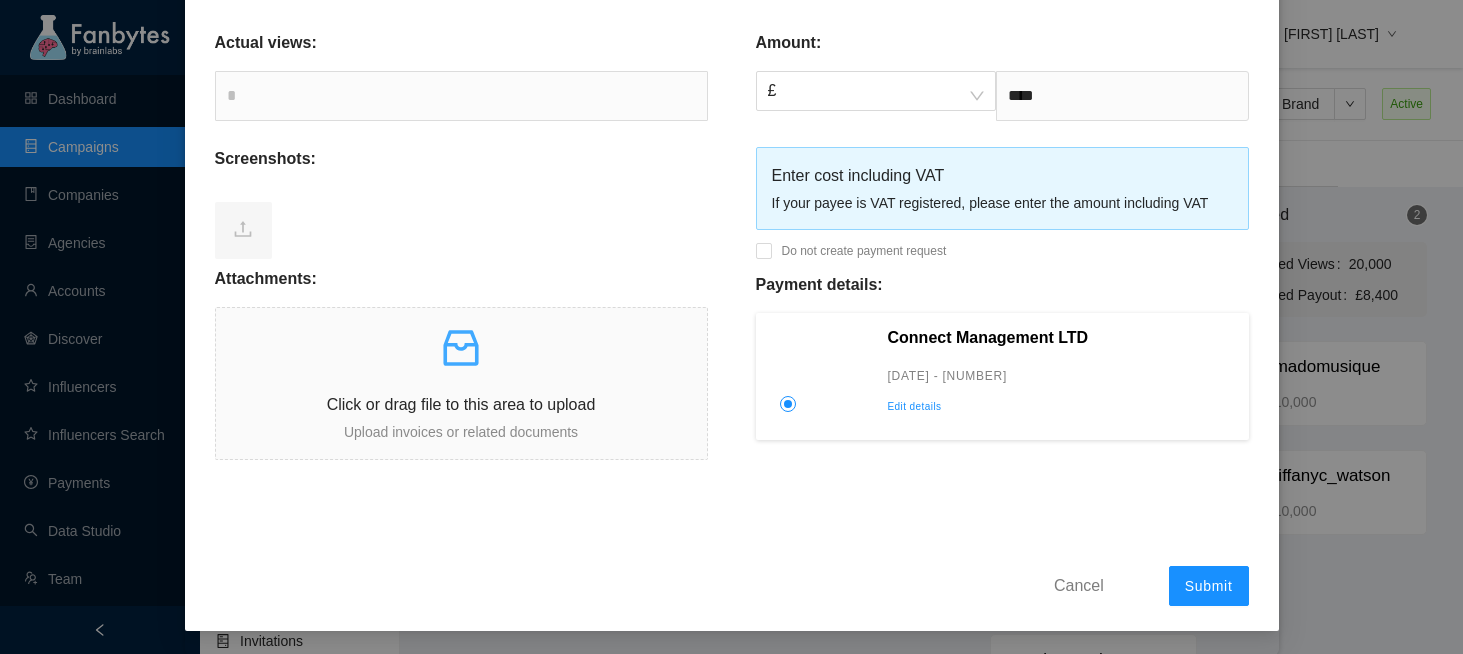 click on "Edit details" at bounding box center [1062, 407] 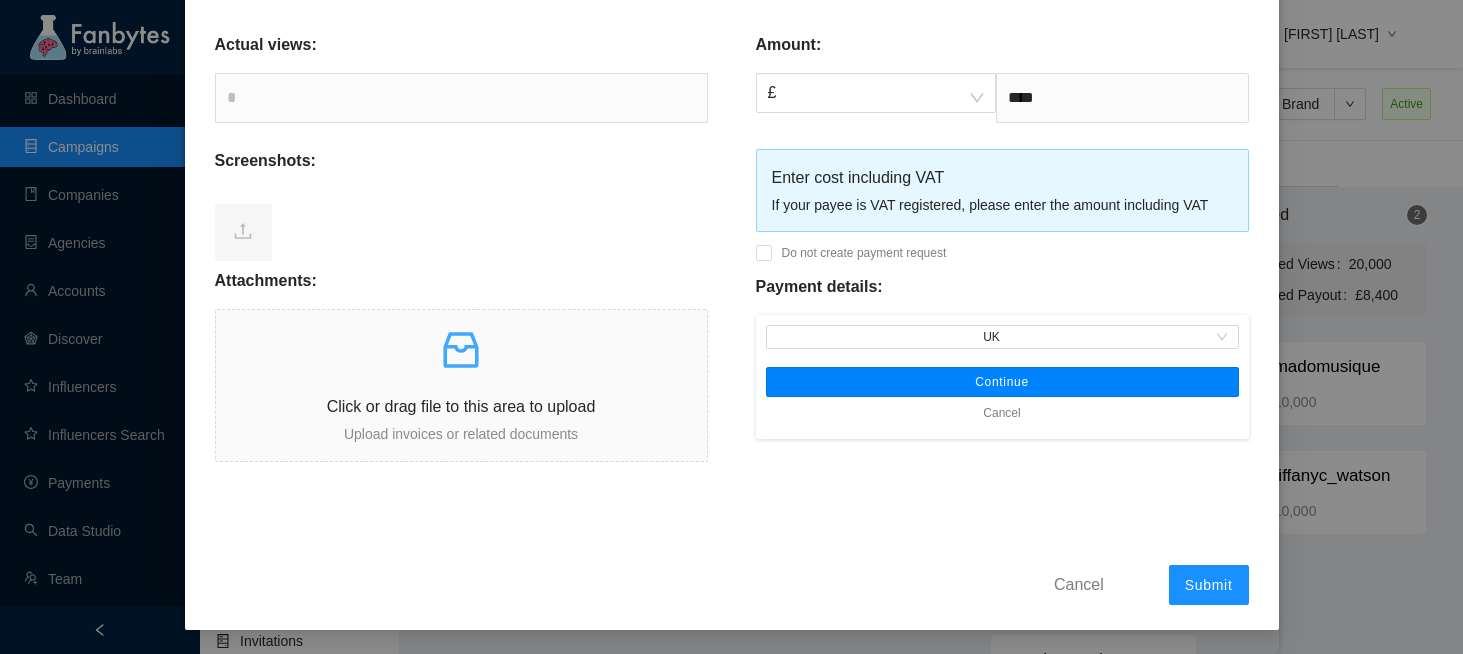 click on "Continue" at bounding box center (1002, 382) 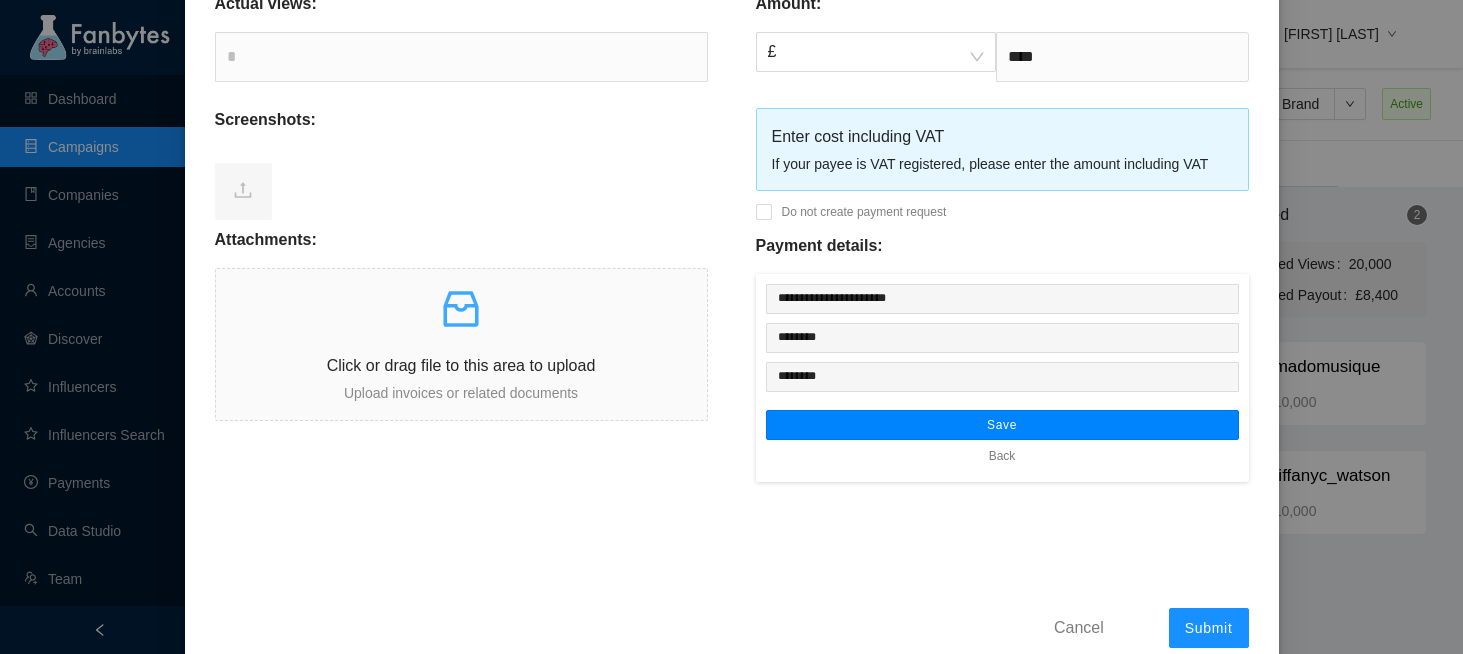 click on "Save" at bounding box center (1002, 425) 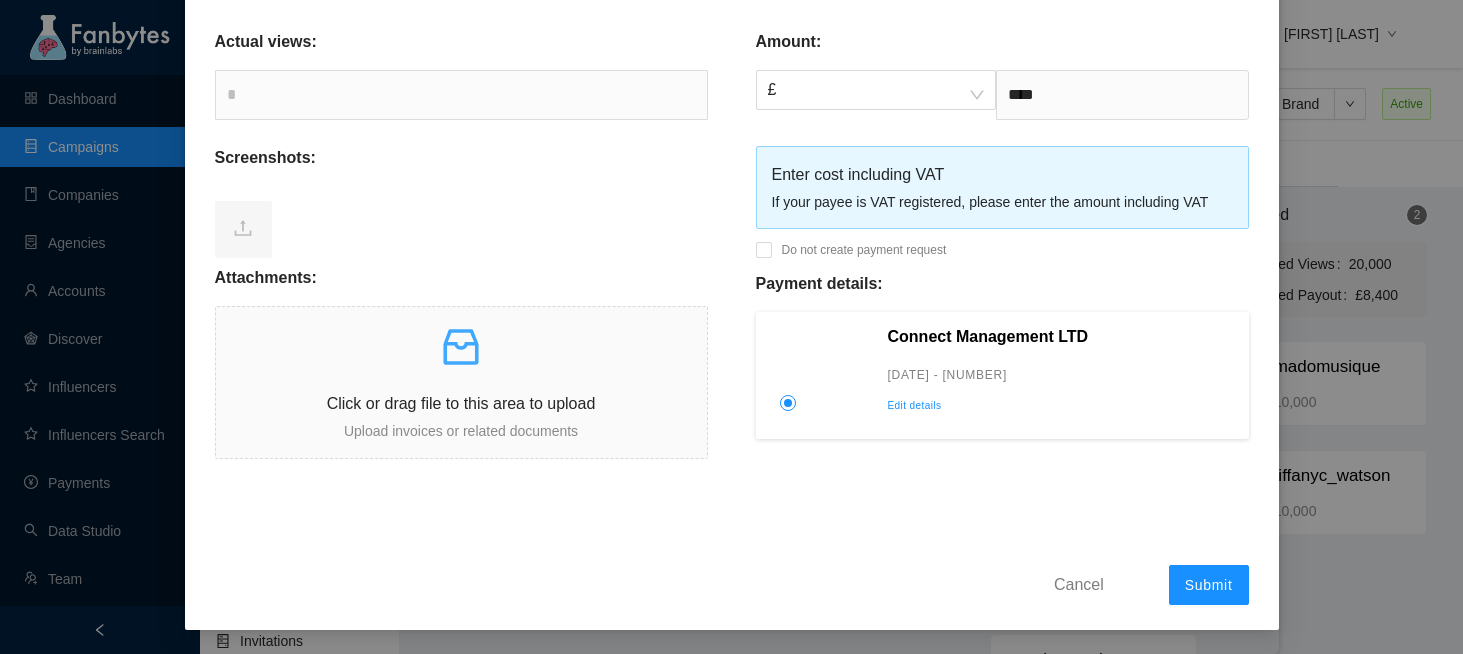 scroll, scrollTop: 794, scrollLeft: 0, axis: vertical 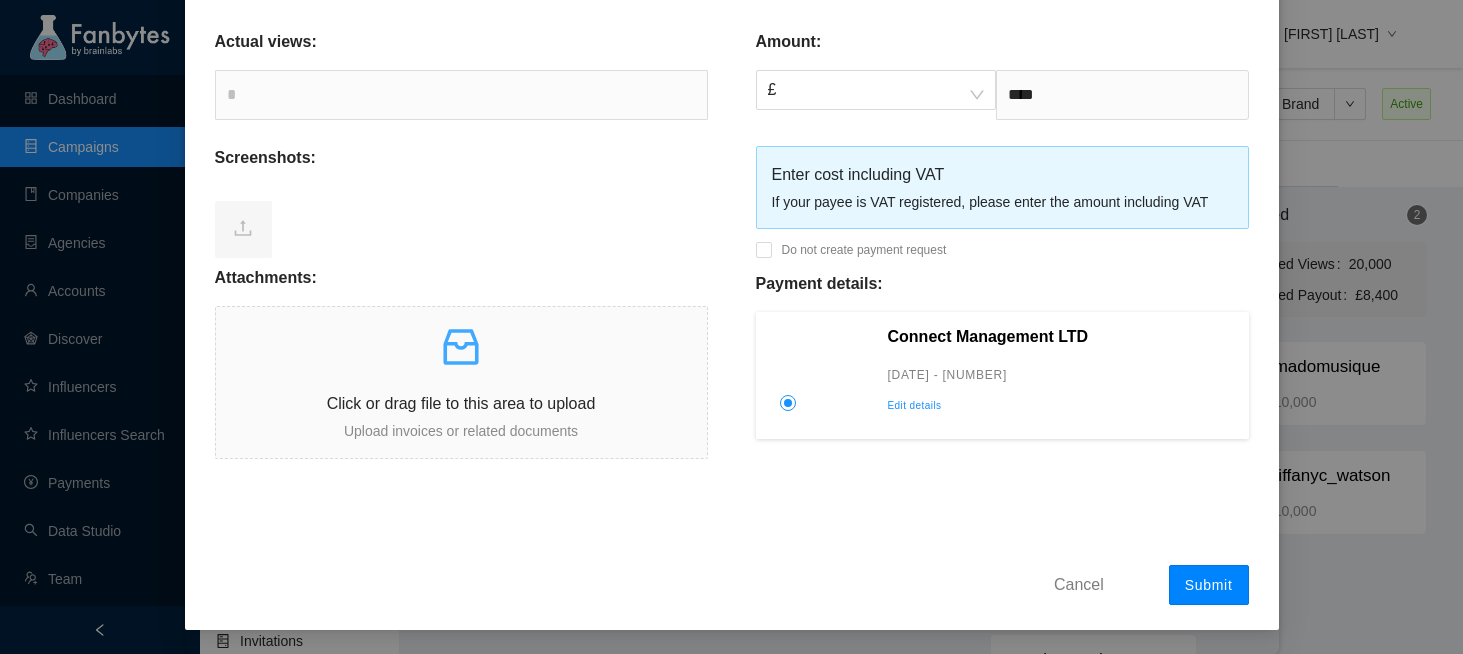 click on "Submit" at bounding box center (1209, 585) 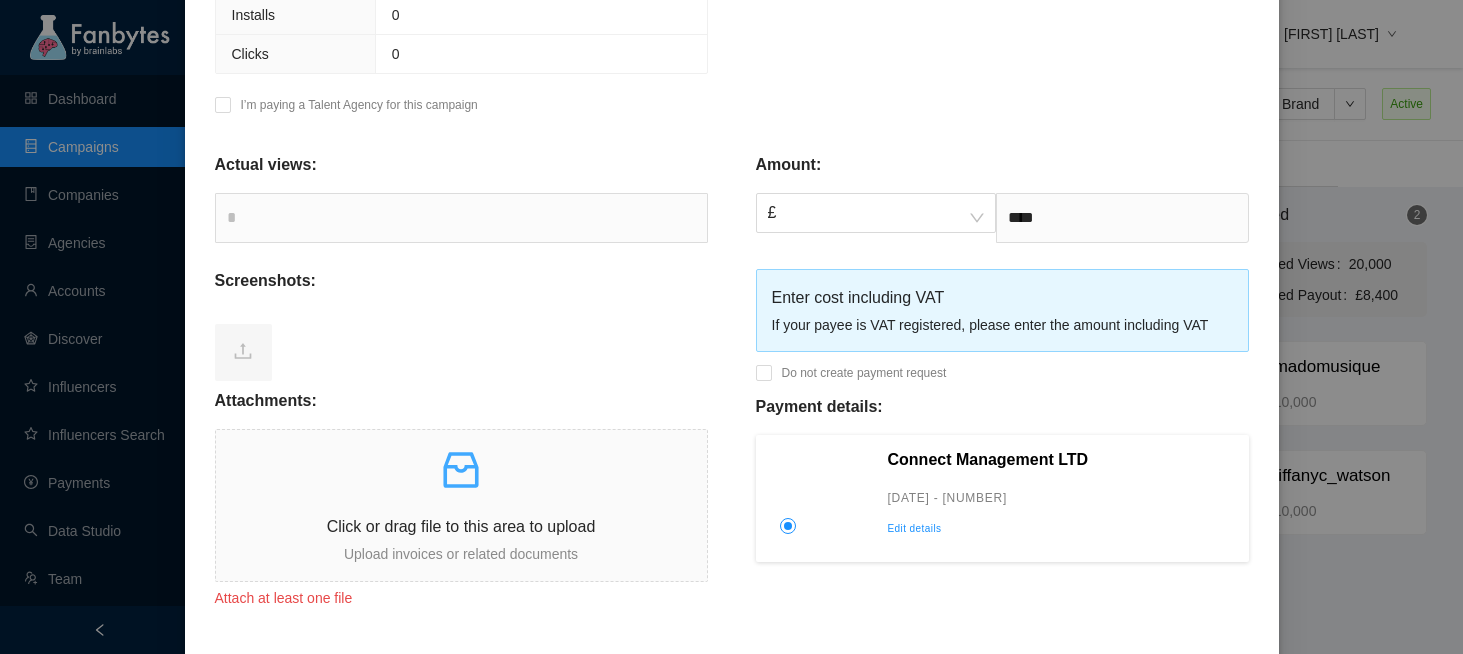 scroll, scrollTop: 814, scrollLeft: 0, axis: vertical 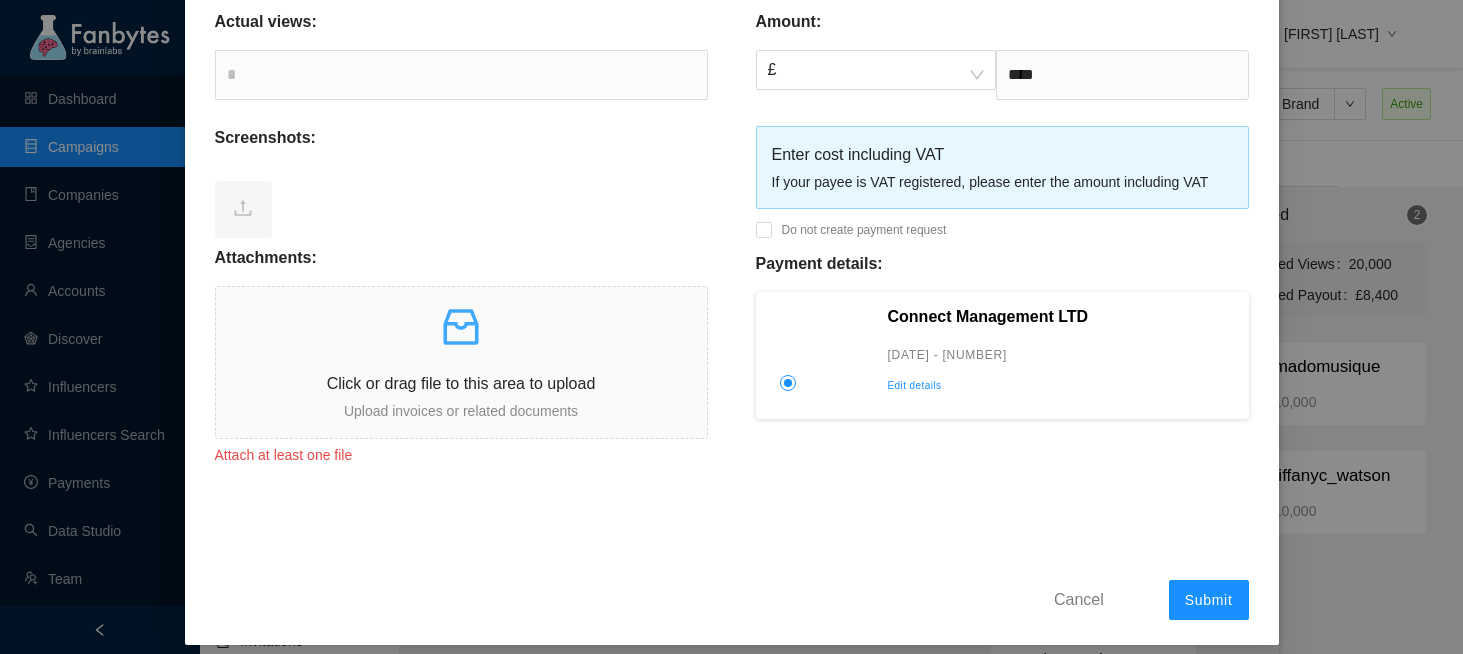 click at bounding box center [243, 209] 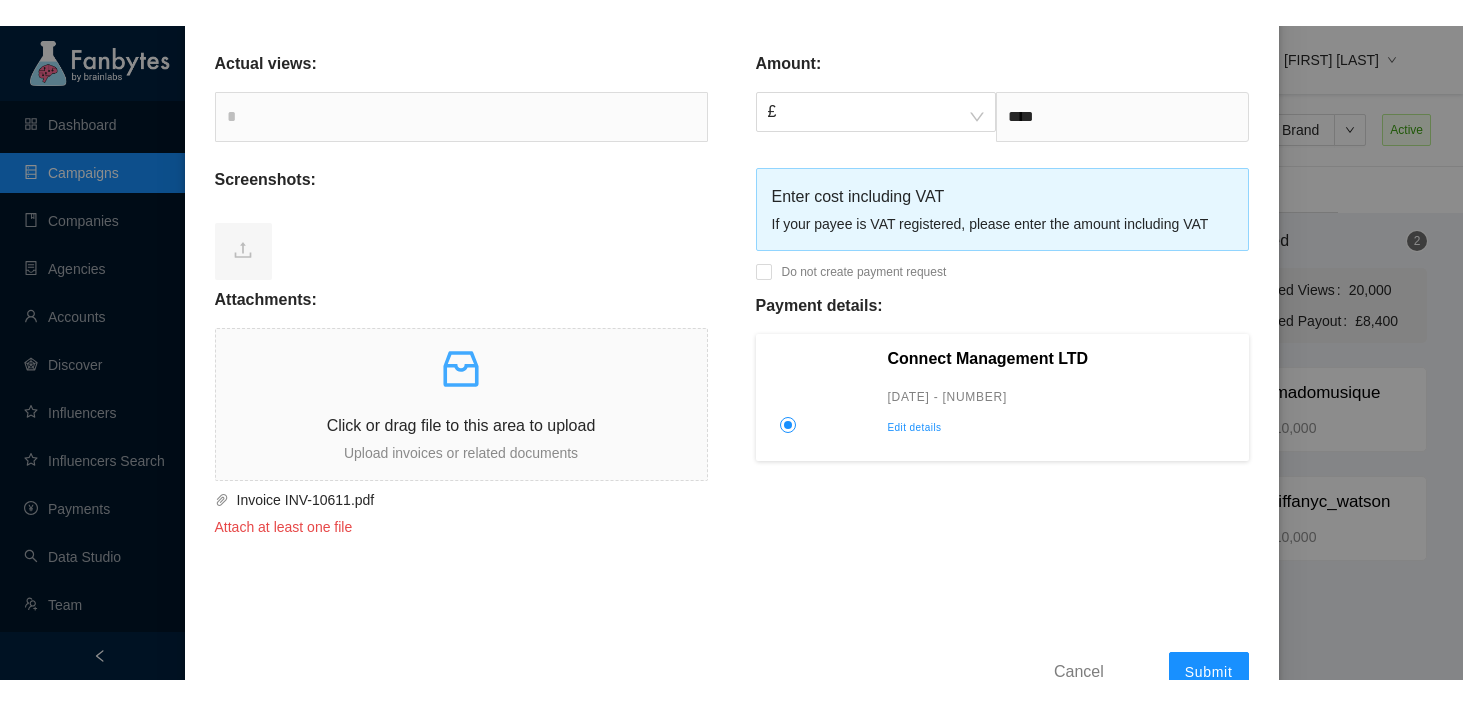 scroll, scrollTop: 786, scrollLeft: 0, axis: vertical 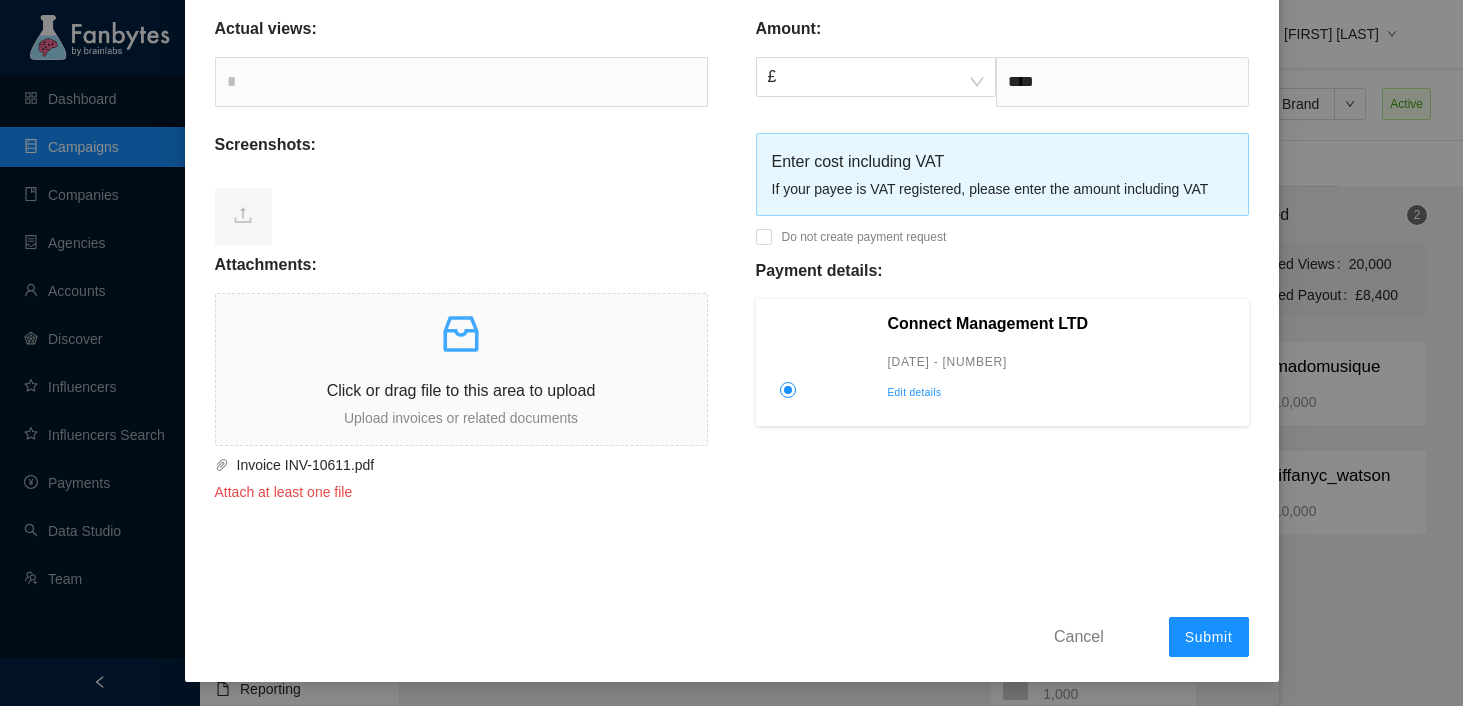 click on "Cancel" at bounding box center [1079, 636] 